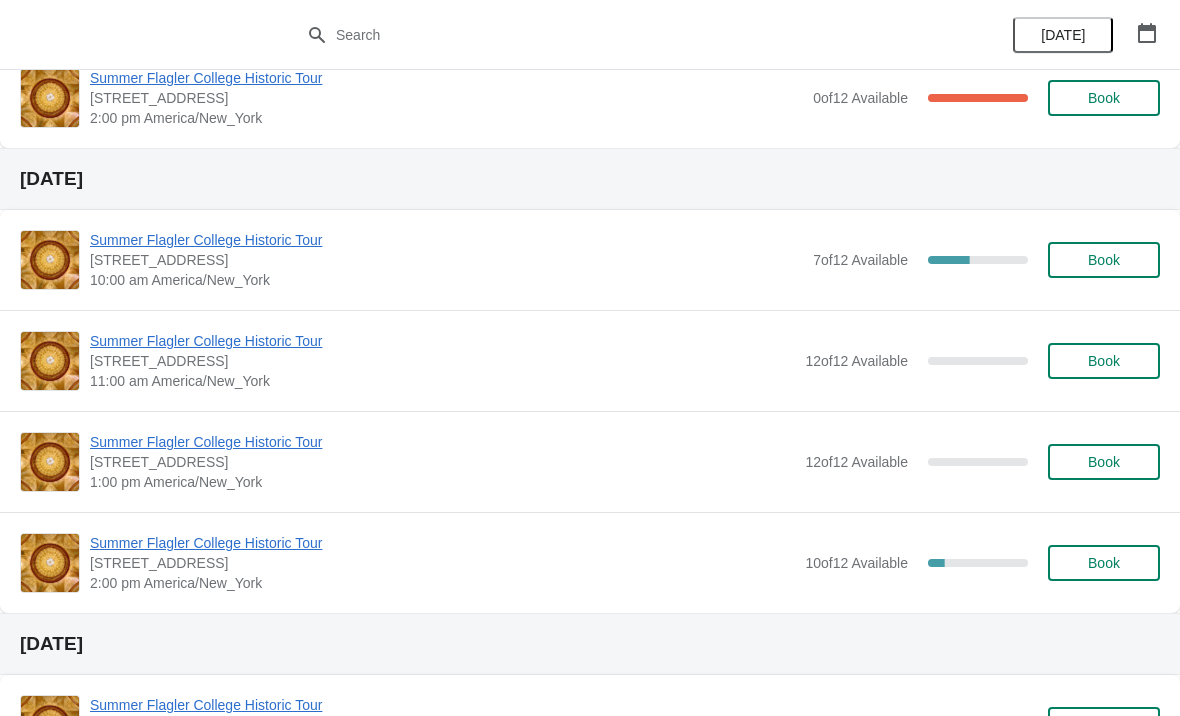 scroll, scrollTop: 429, scrollLeft: 0, axis: vertical 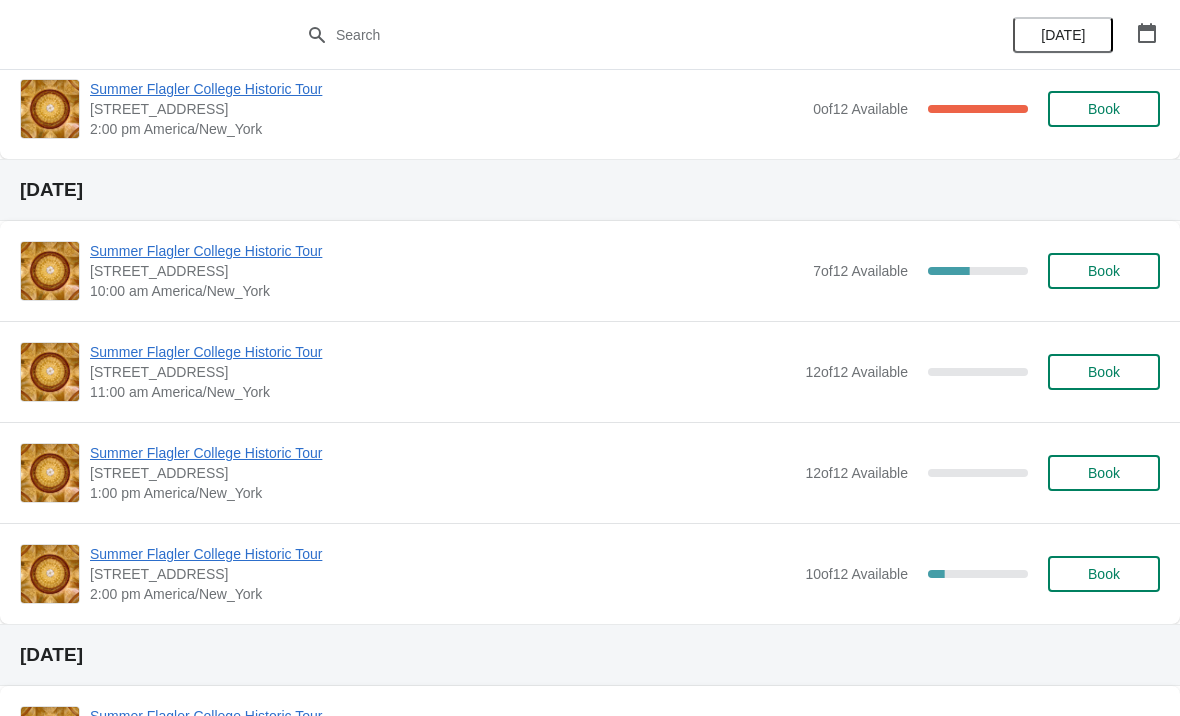click on "Summer Flagler College Historic Tour" at bounding box center (442, 554) 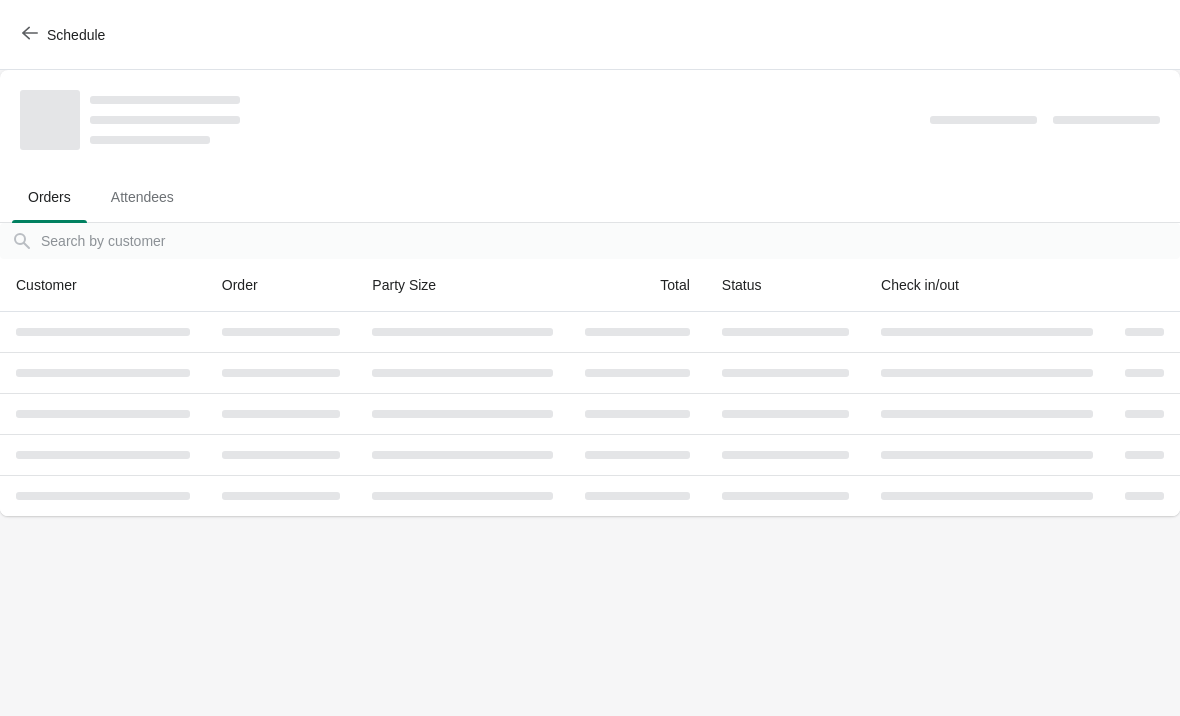 scroll, scrollTop: 0, scrollLeft: 0, axis: both 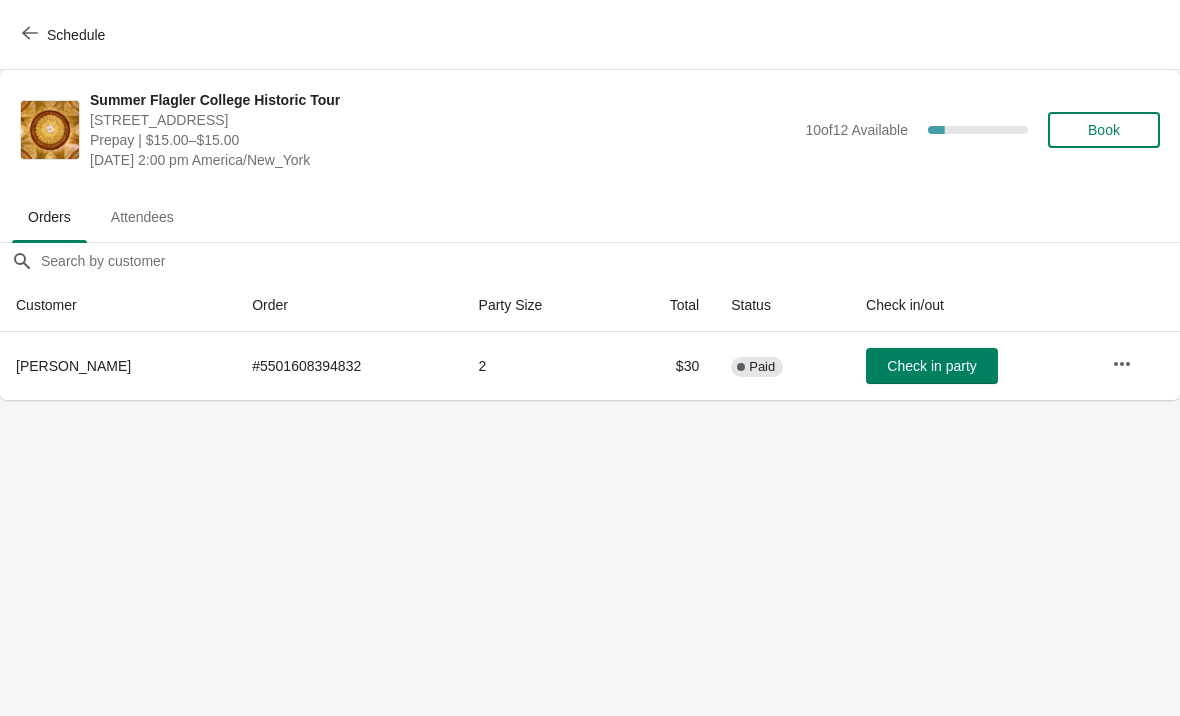 click on "Book" at bounding box center (1104, 130) 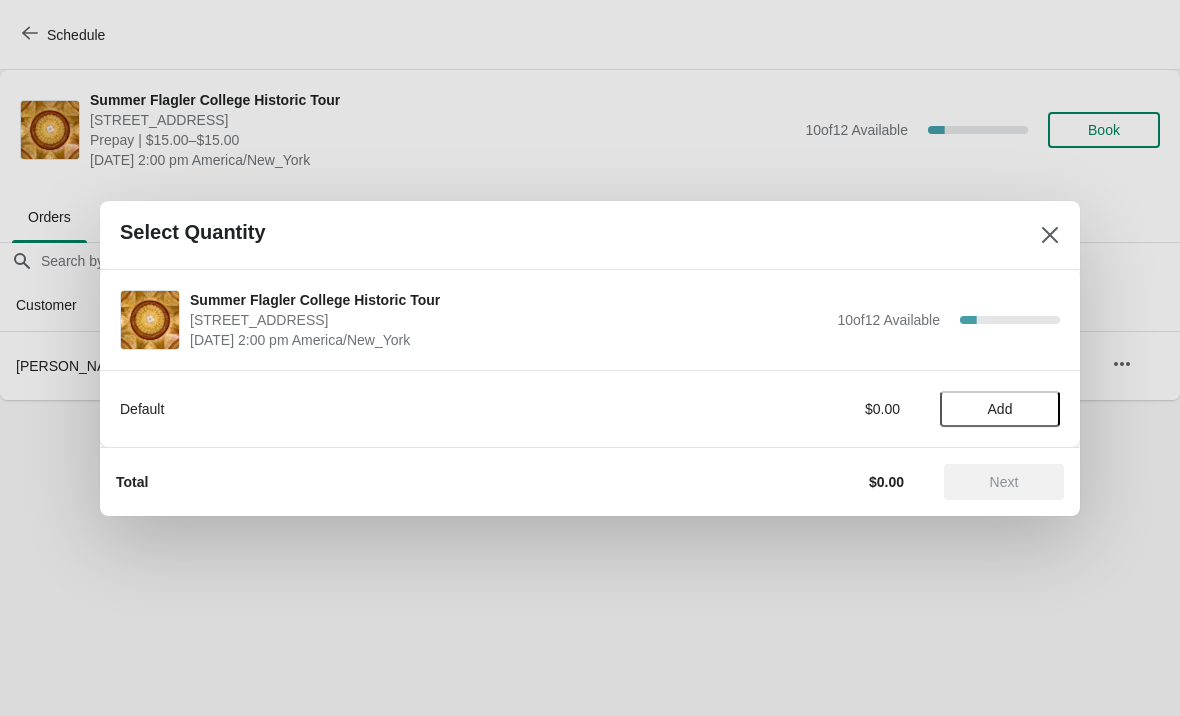 click on "Add" at bounding box center (1000, 409) 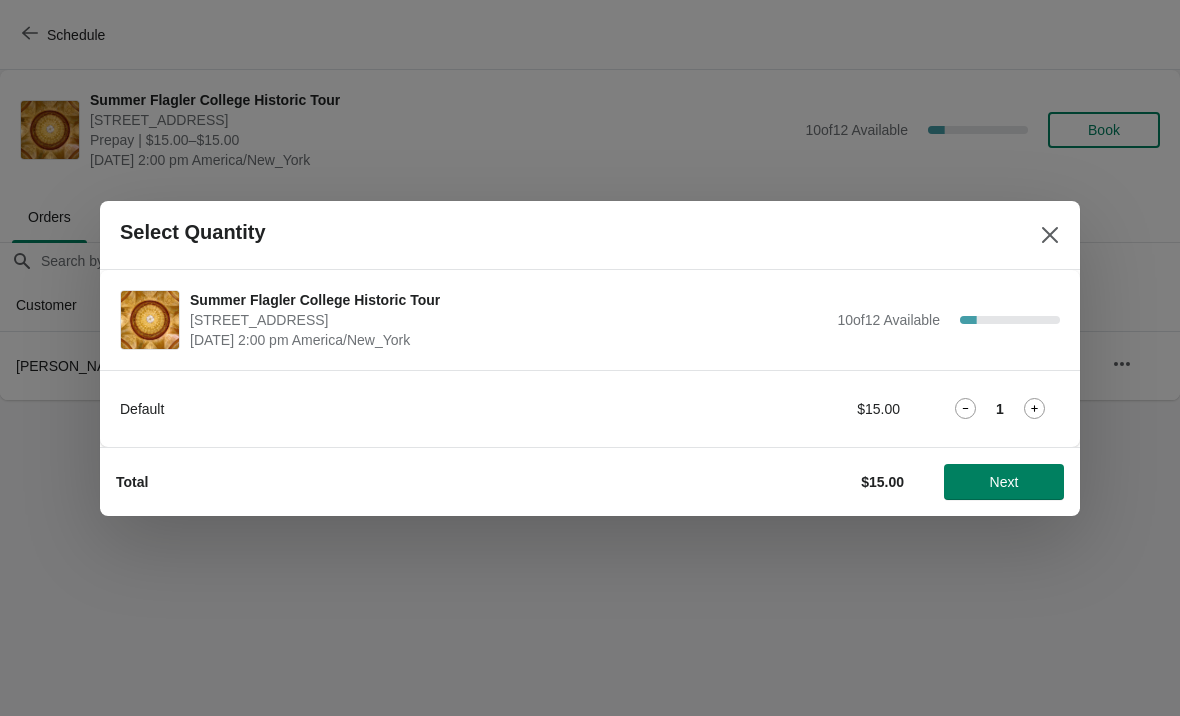 click 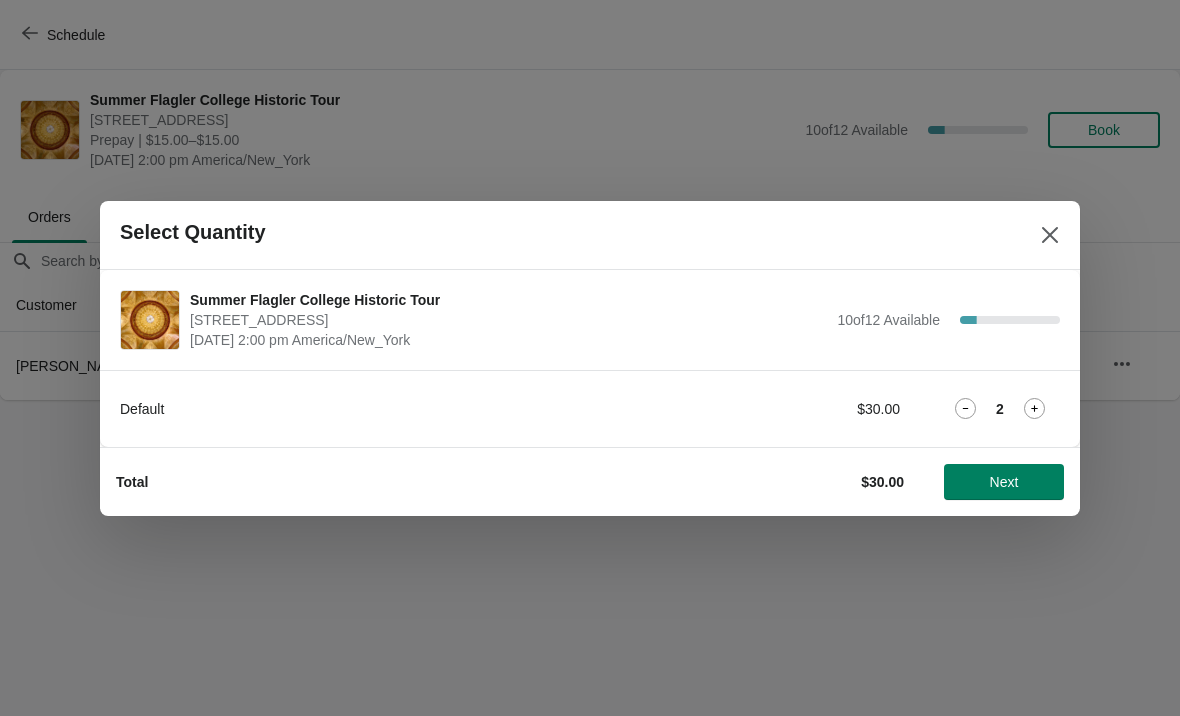 click on "Next" at bounding box center (1004, 482) 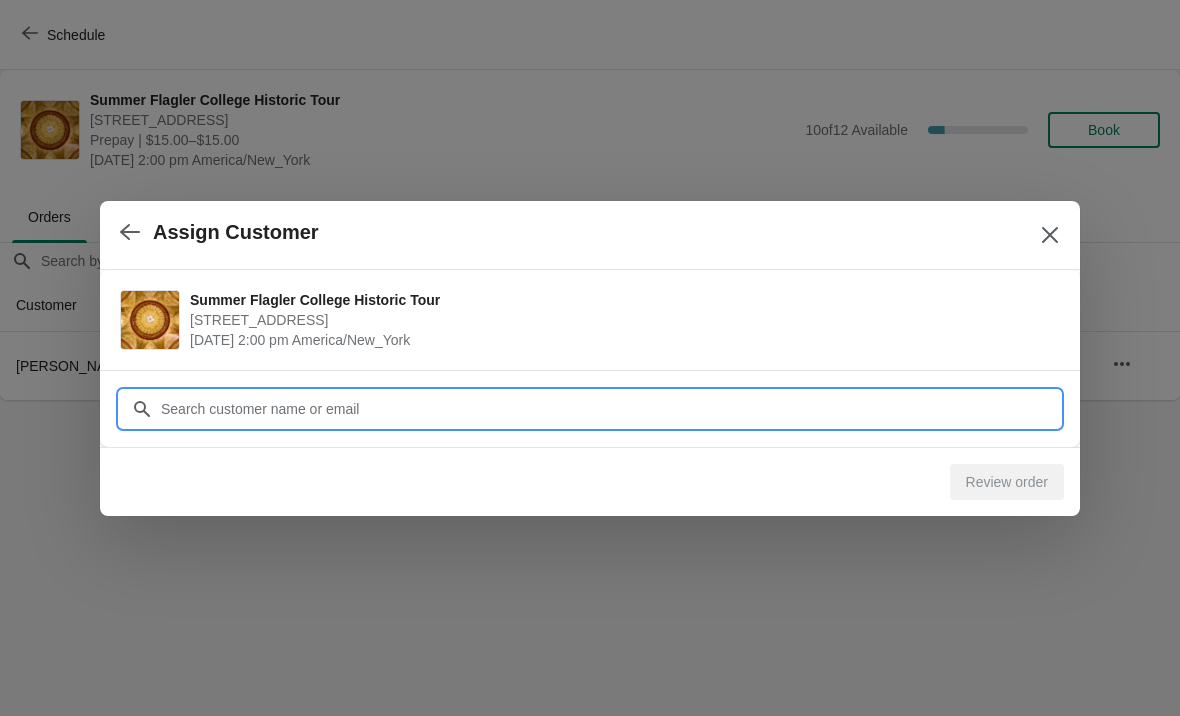 click on "Assign Customer Summer Flagler College Historic Tour 74 King Street, St. Augustine, FL, USA July 27 | 2:00 pm America/New_York Customer Review order" at bounding box center [590, 400] 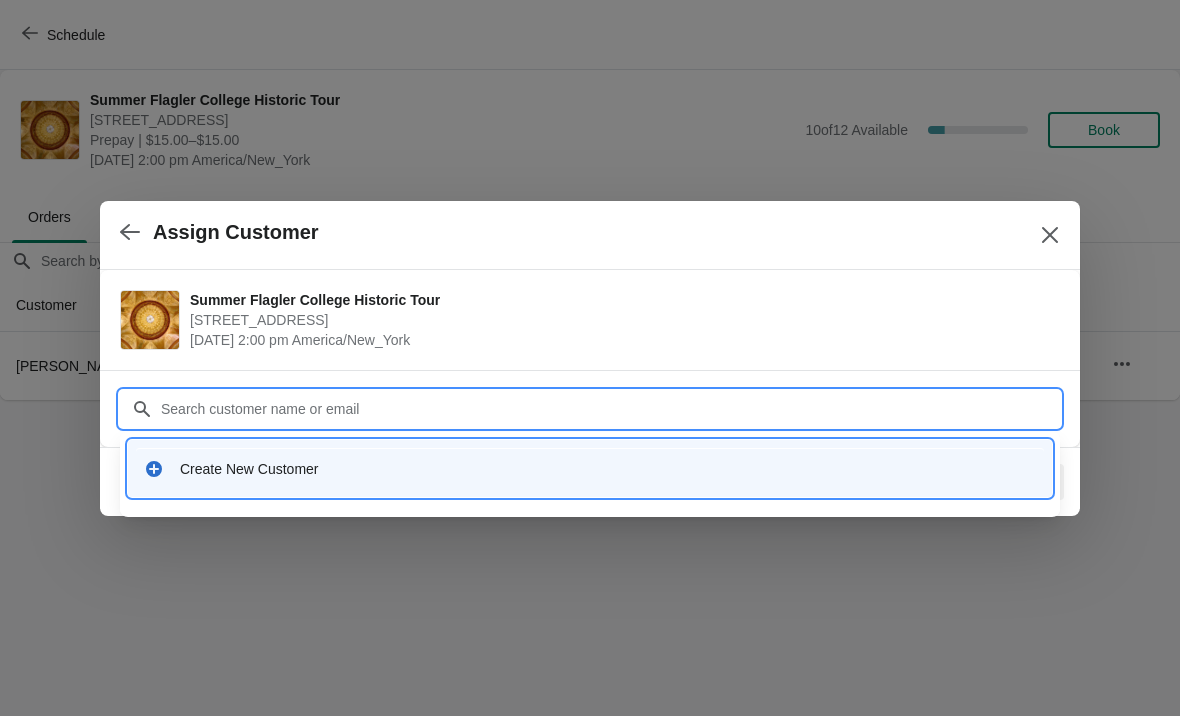 click on "Create New Customer" at bounding box center [608, 469] 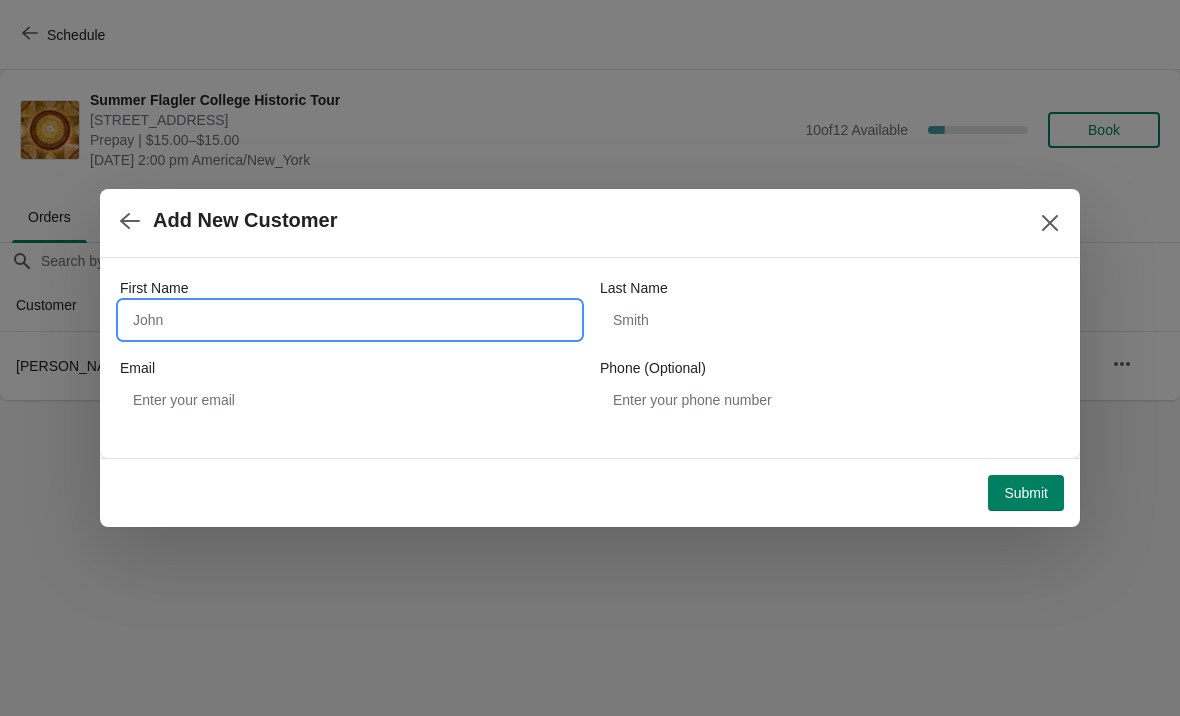 click on "First Name" at bounding box center (350, 320) 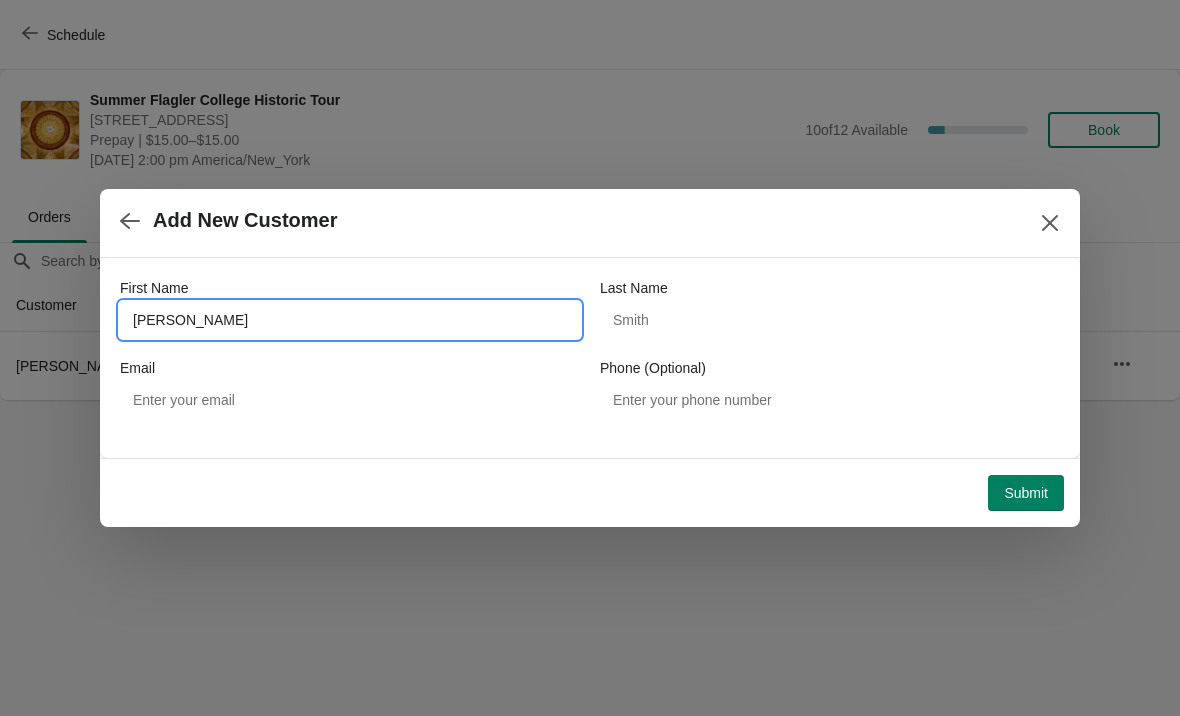 type on "Wojciech" 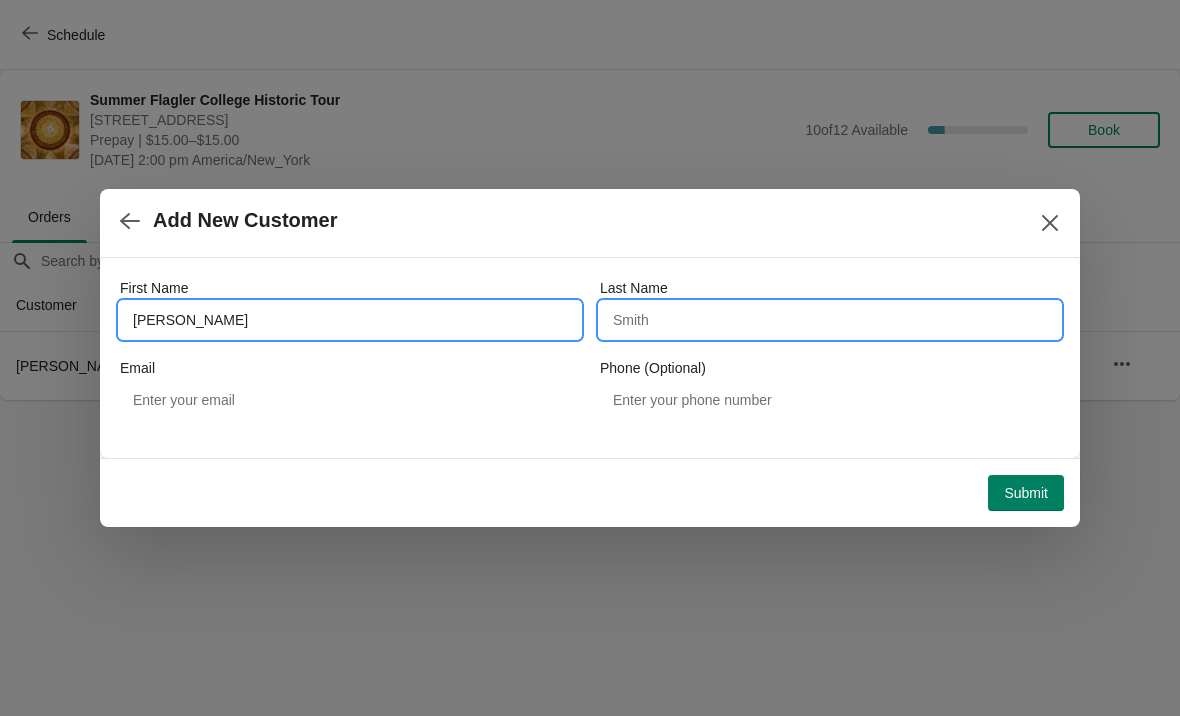 click on "Last Name" at bounding box center [830, 320] 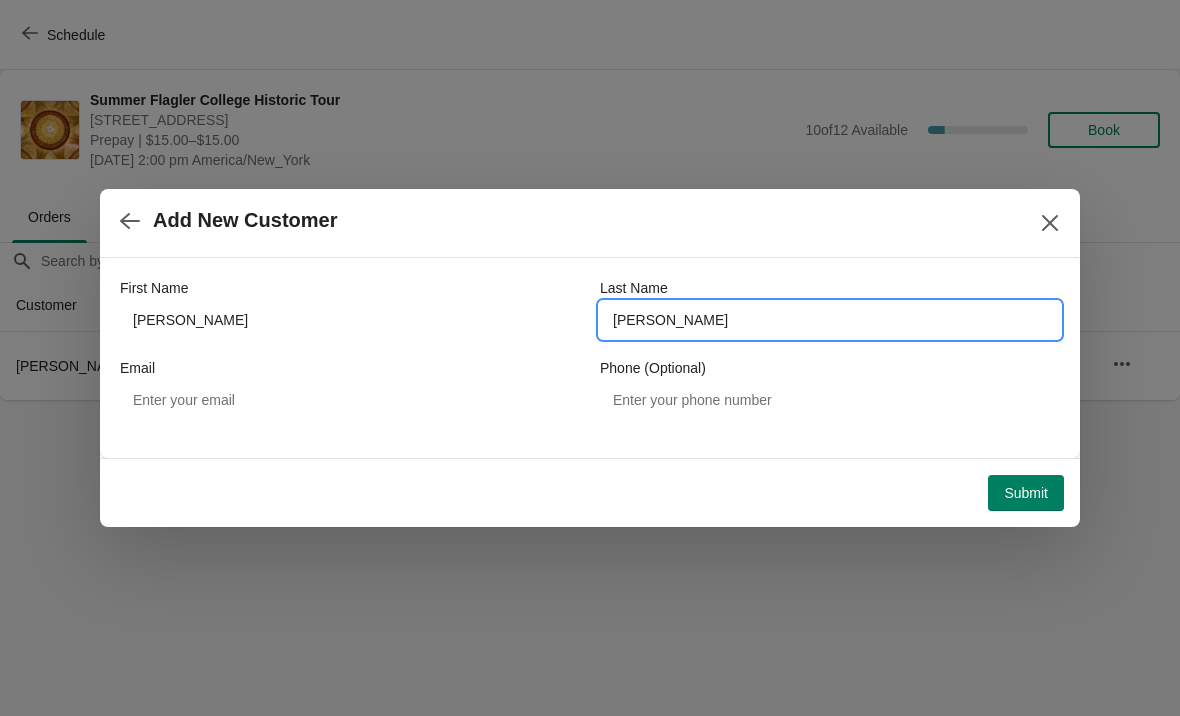 type on "Wojtysiak" 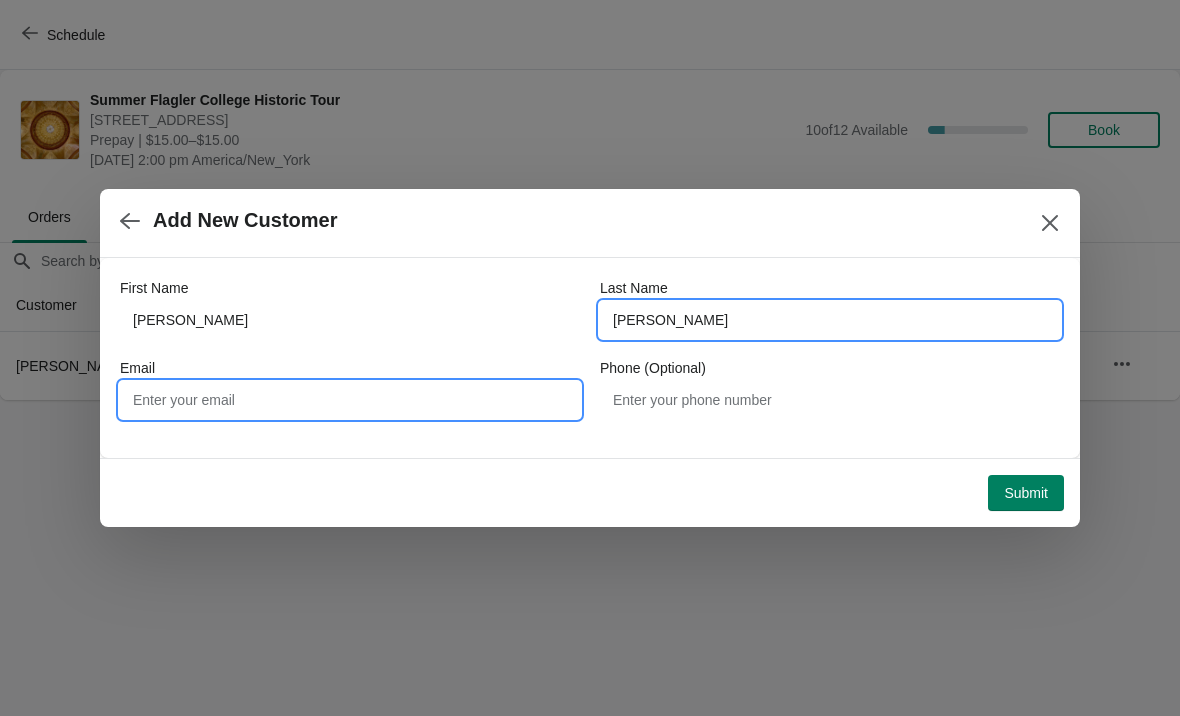 click on "Email" at bounding box center (350, 400) 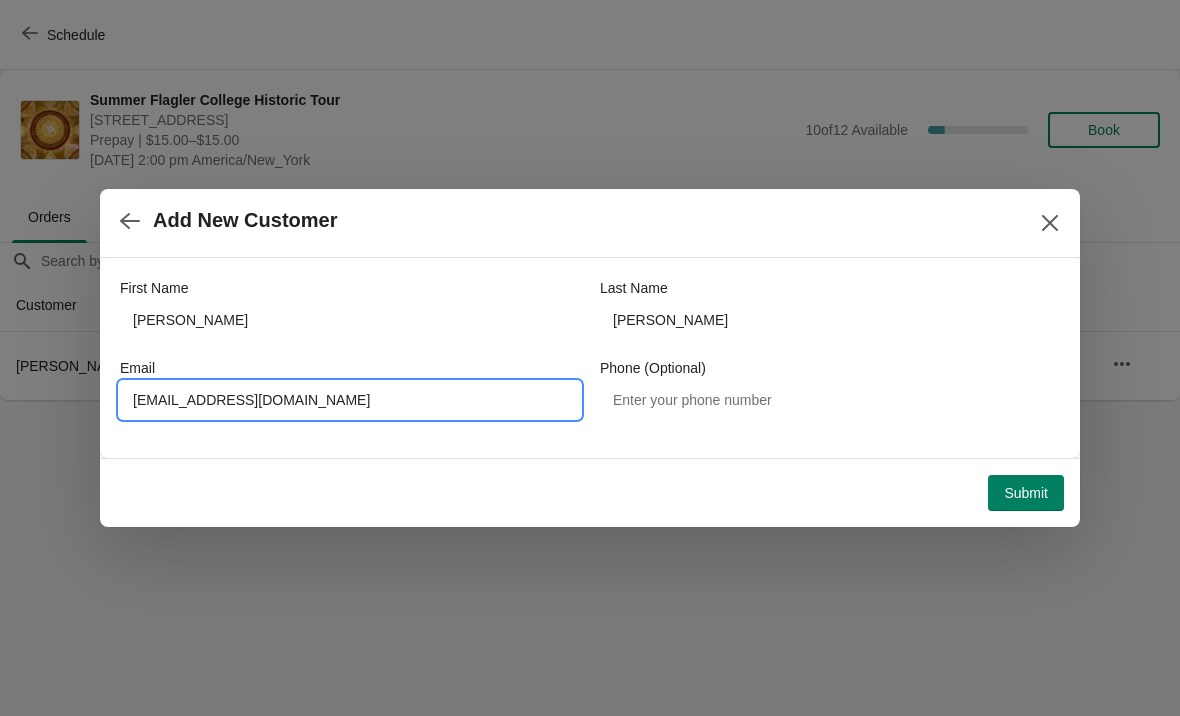 type on "Wswojtysiak45@gmail.com" 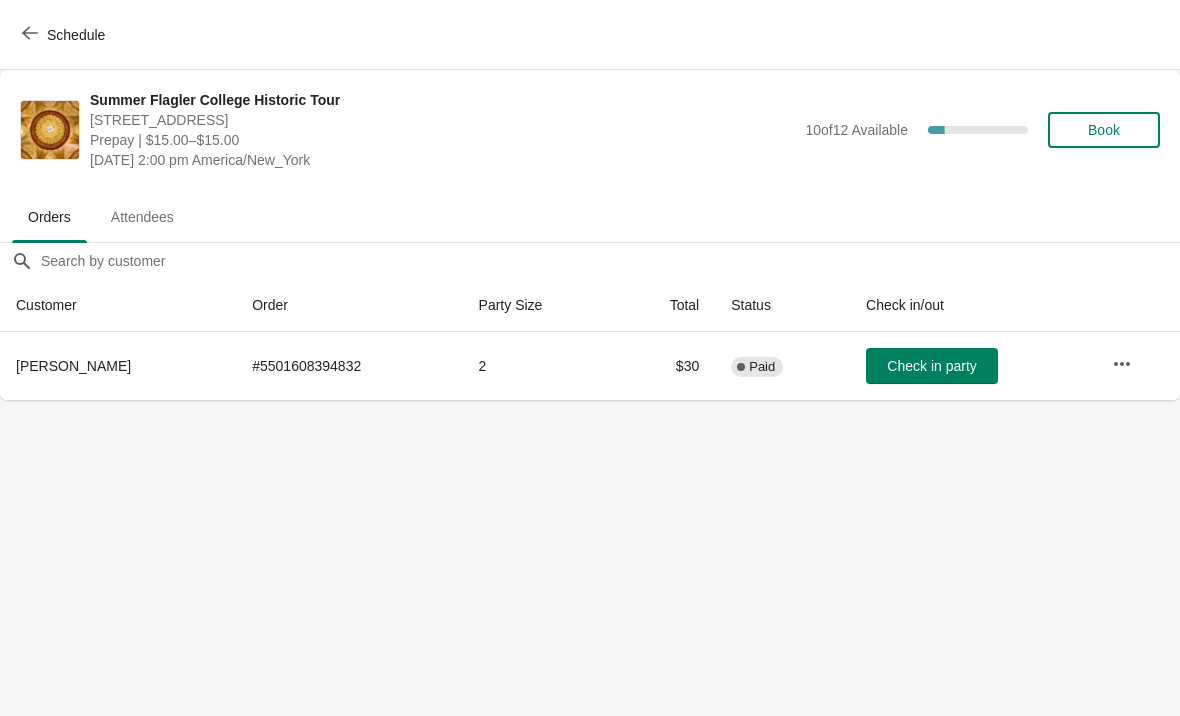 click on "Book" at bounding box center (1104, 130) 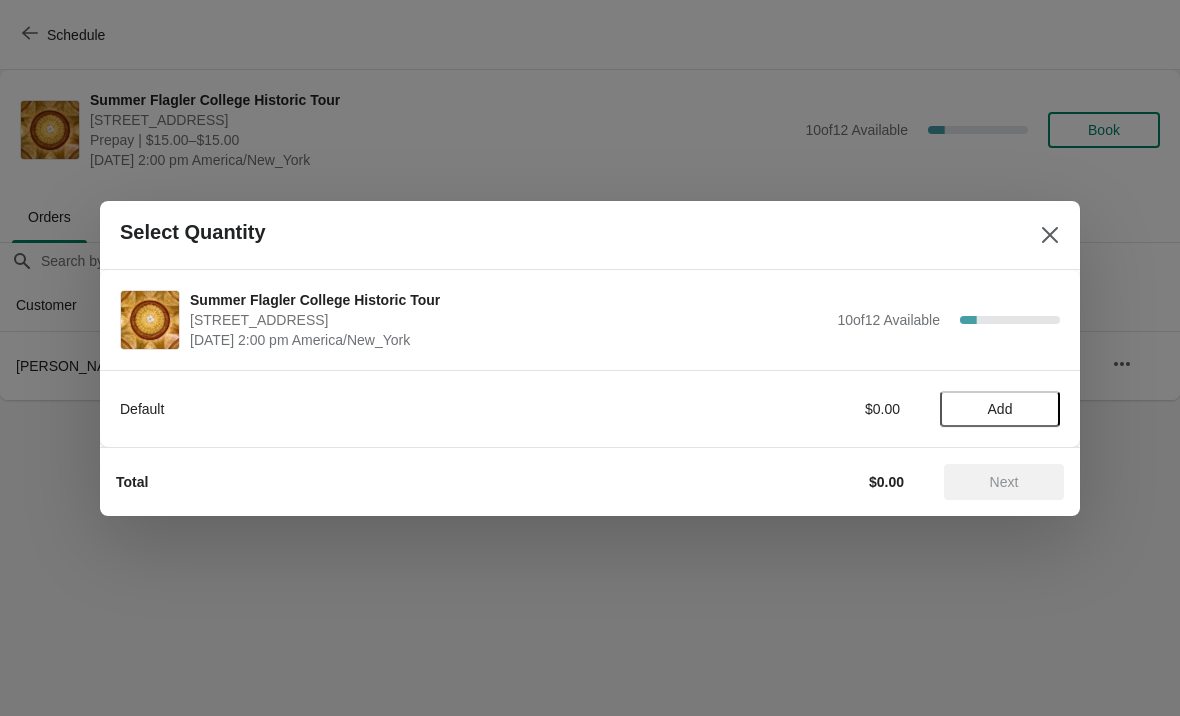 click on "Add" at bounding box center (1000, 409) 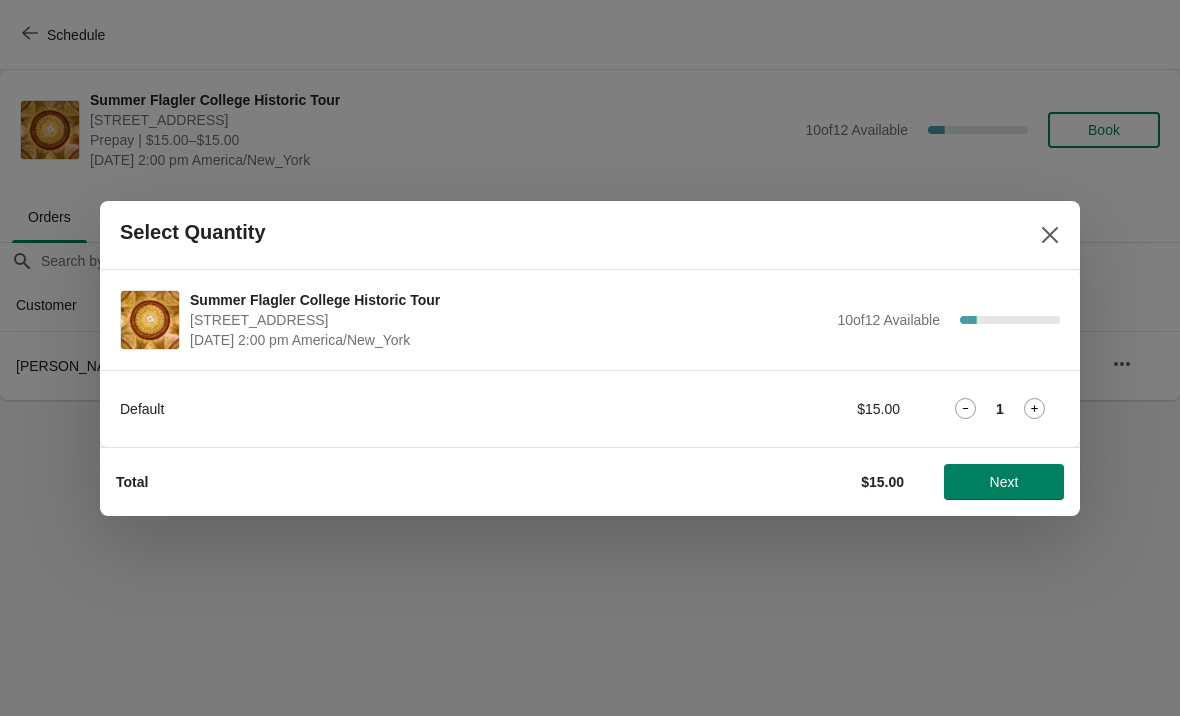 click 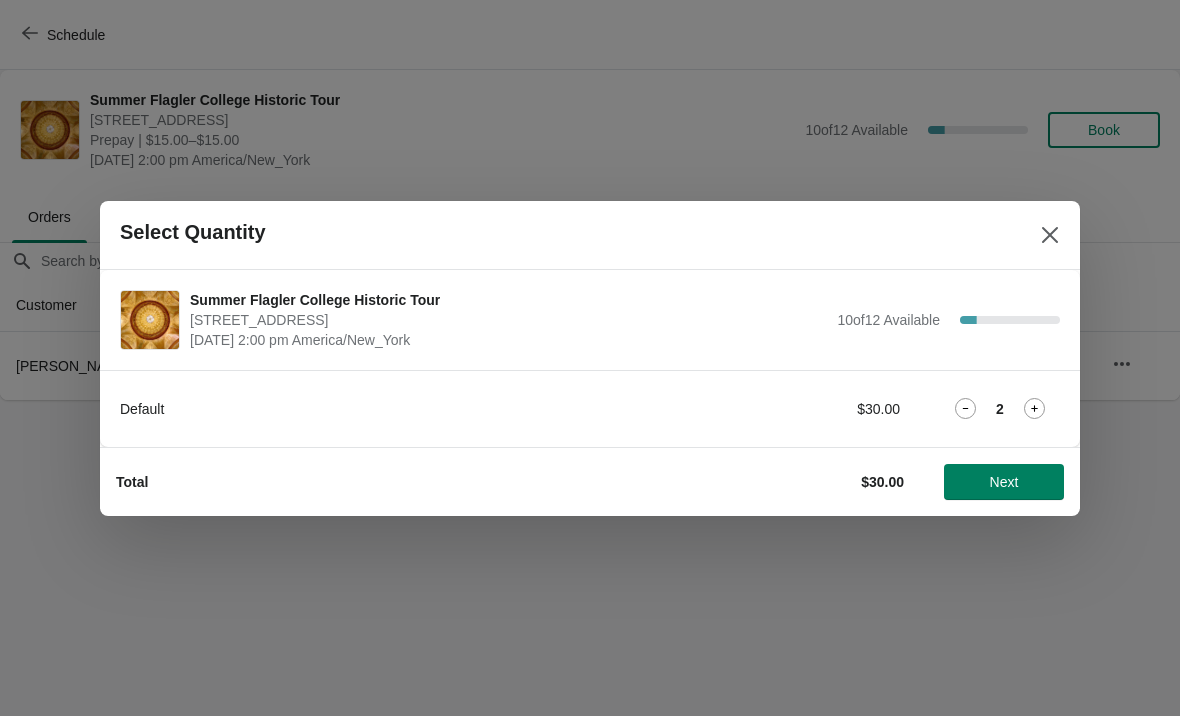 click on "Next" at bounding box center [1004, 482] 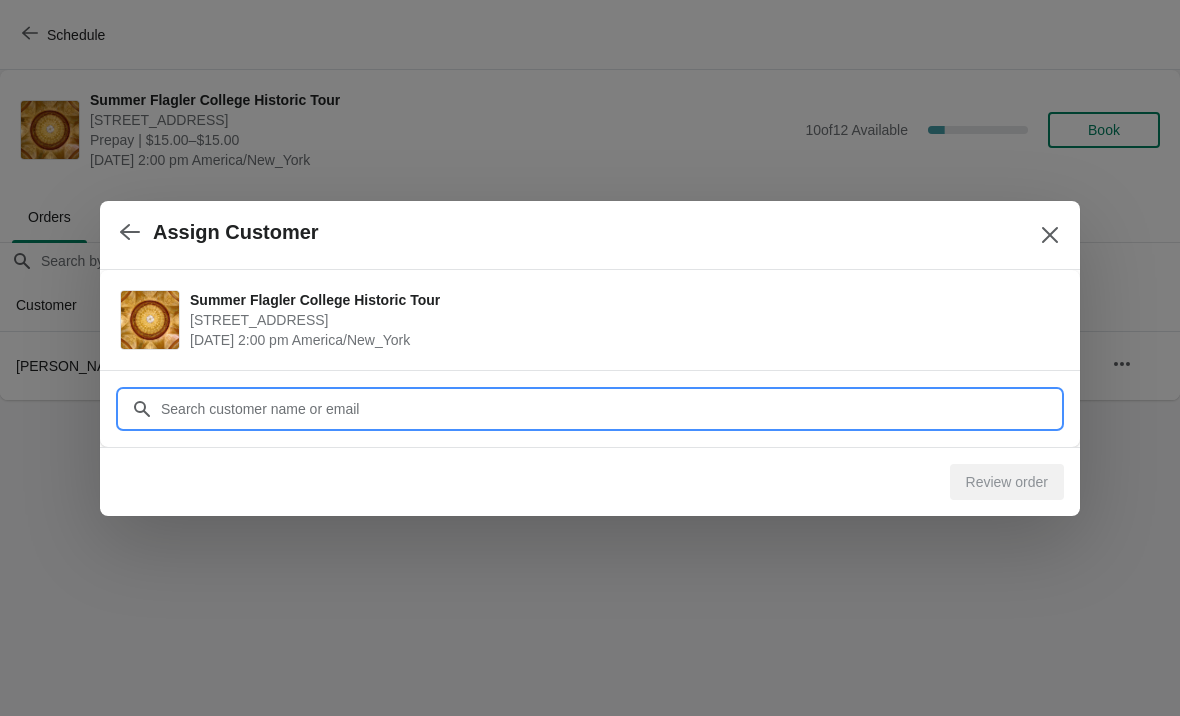 click on "Customer" at bounding box center (610, 409) 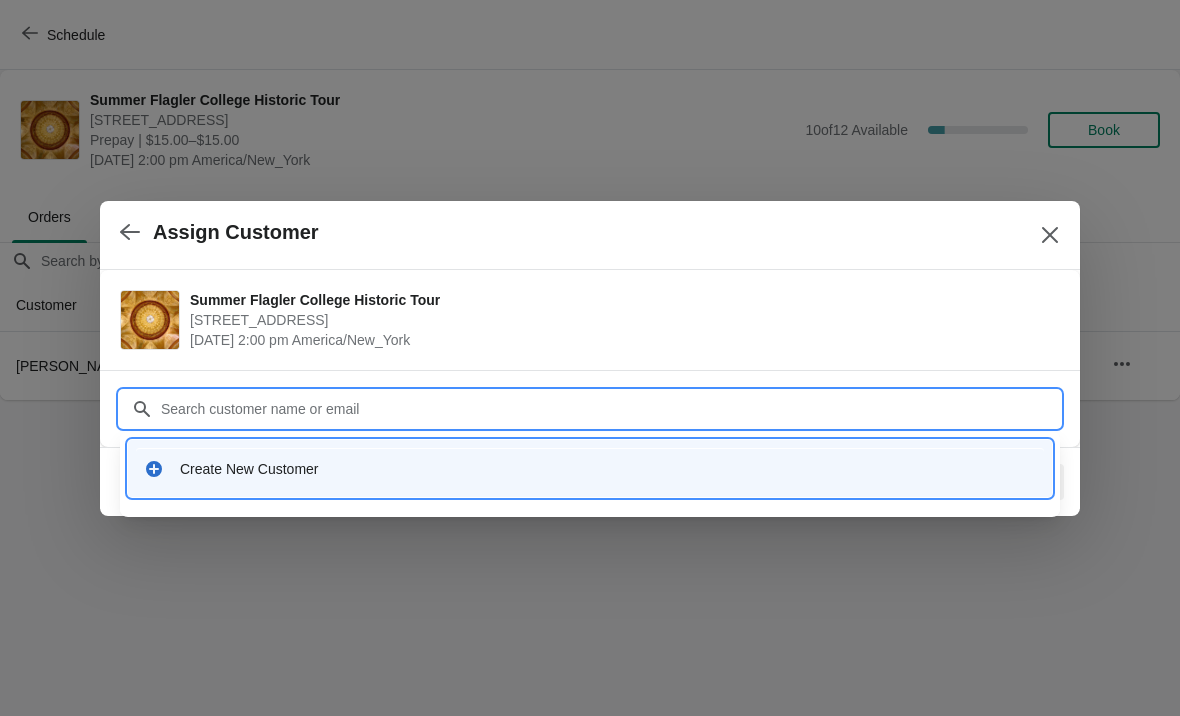 click 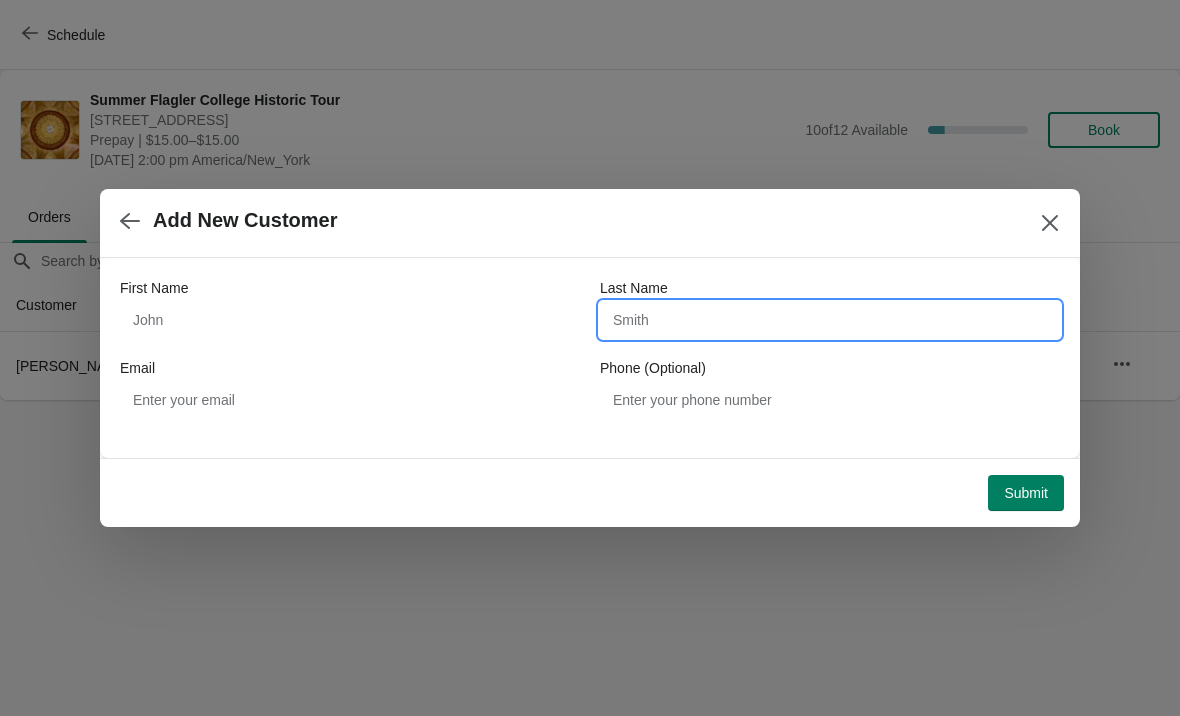 click on "Last Name" at bounding box center [830, 320] 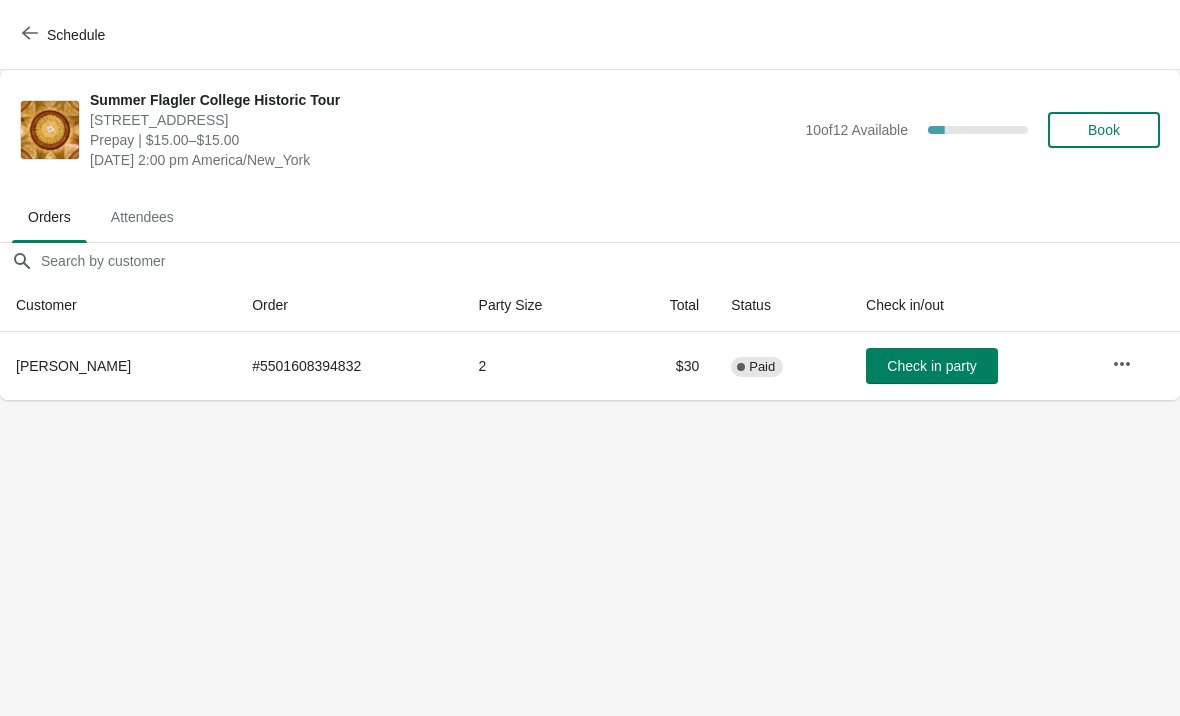 click on "Book" at bounding box center [1104, 130] 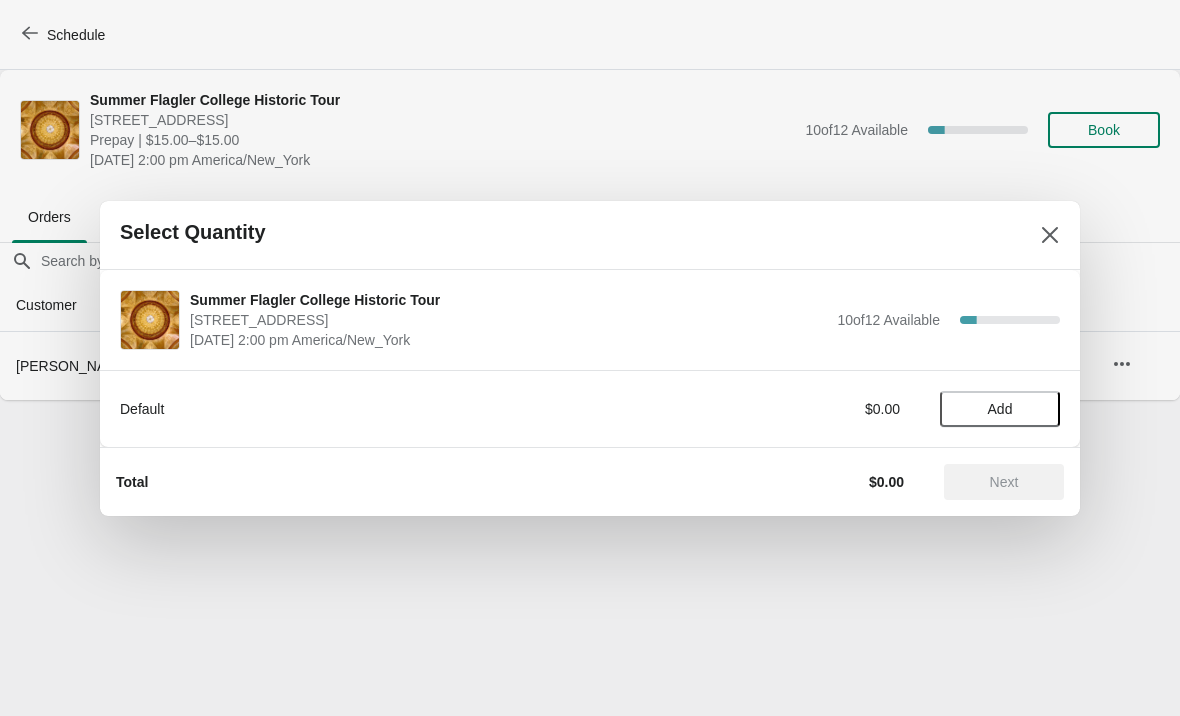 click on "Add" at bounding box center (1000, 409) 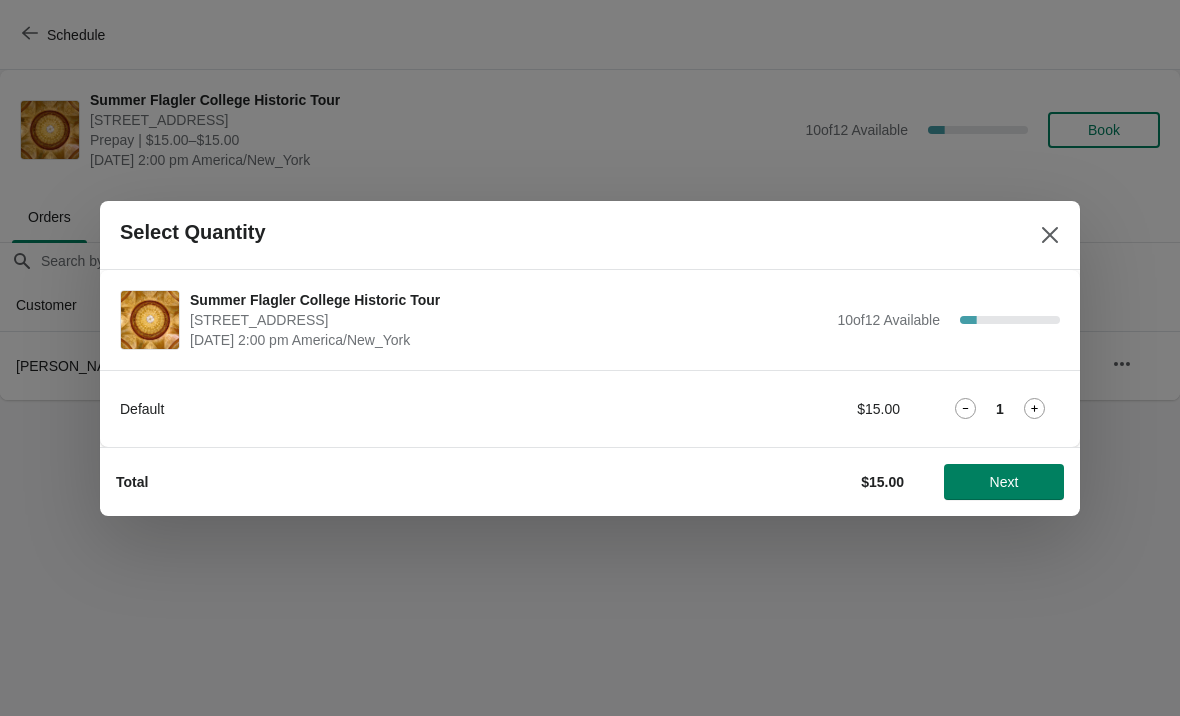click 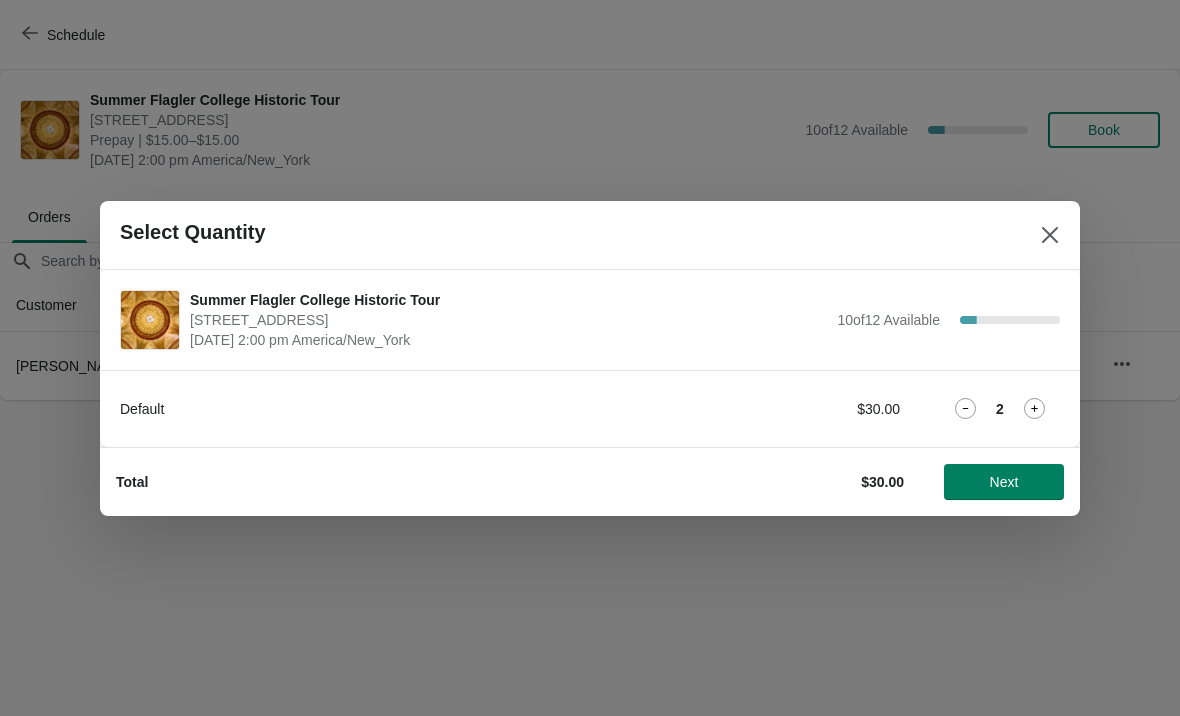 click on "Next" at bounding box center [1004, 482] 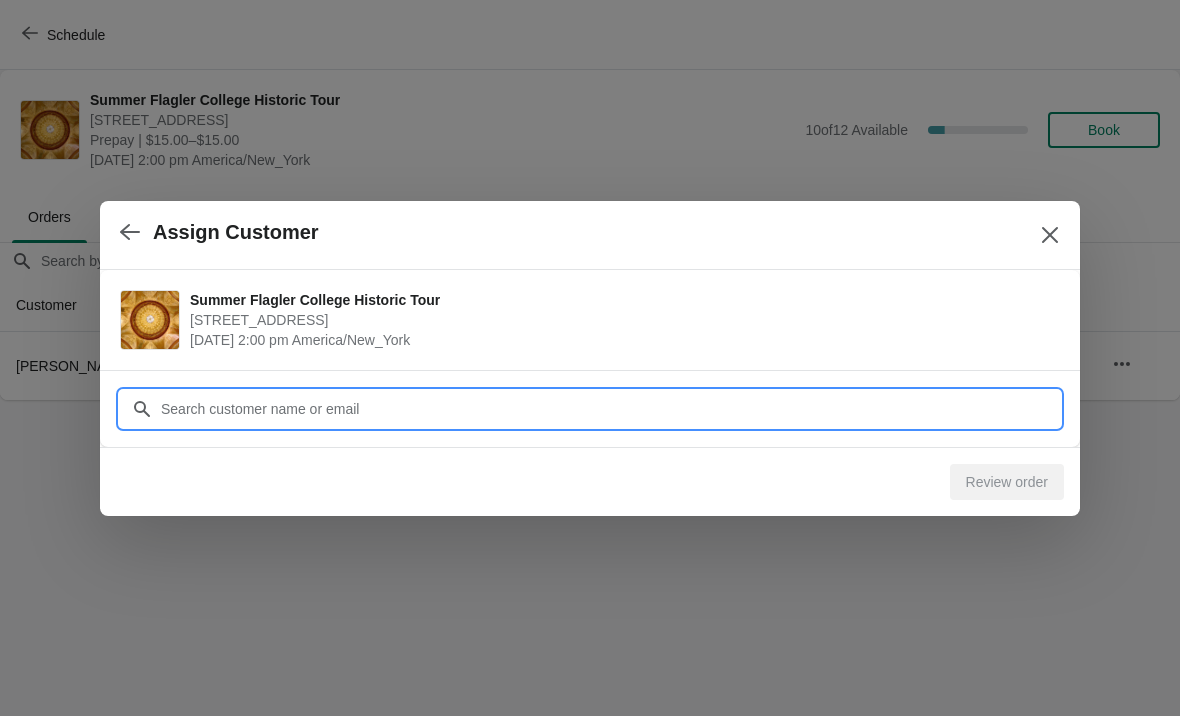 click on "Customer" at bounding box center (610, 409) 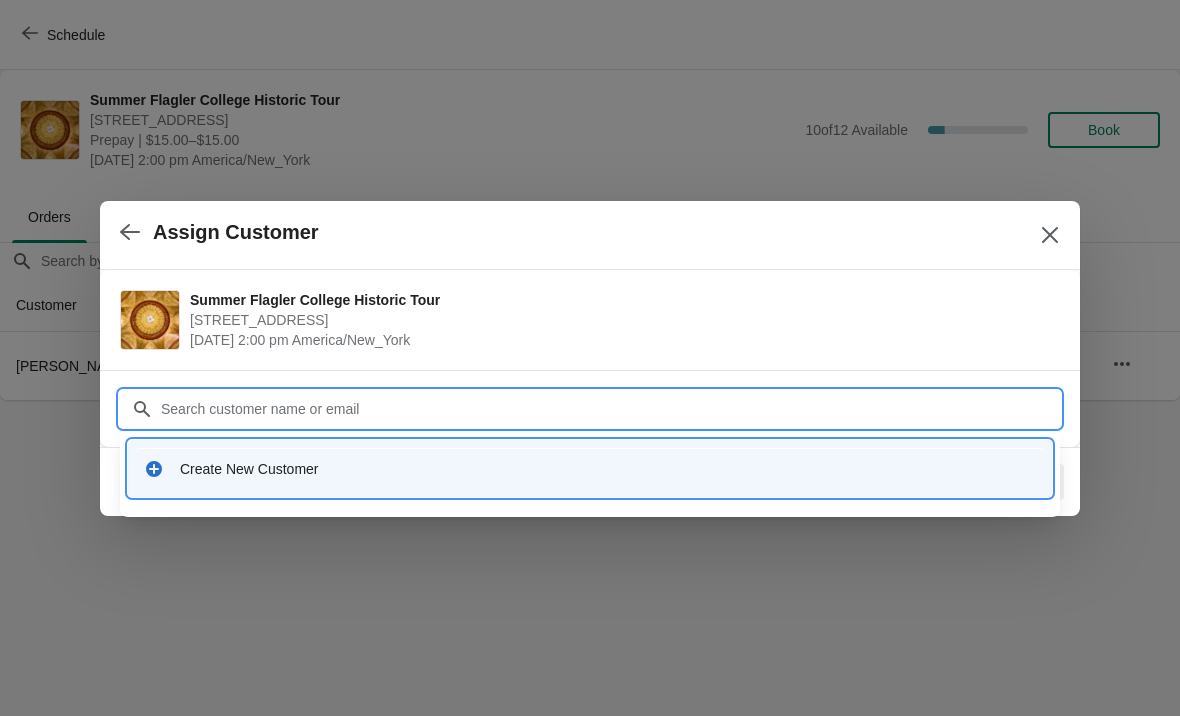 click on "Create New Customer" at bounding box center (608, 469) 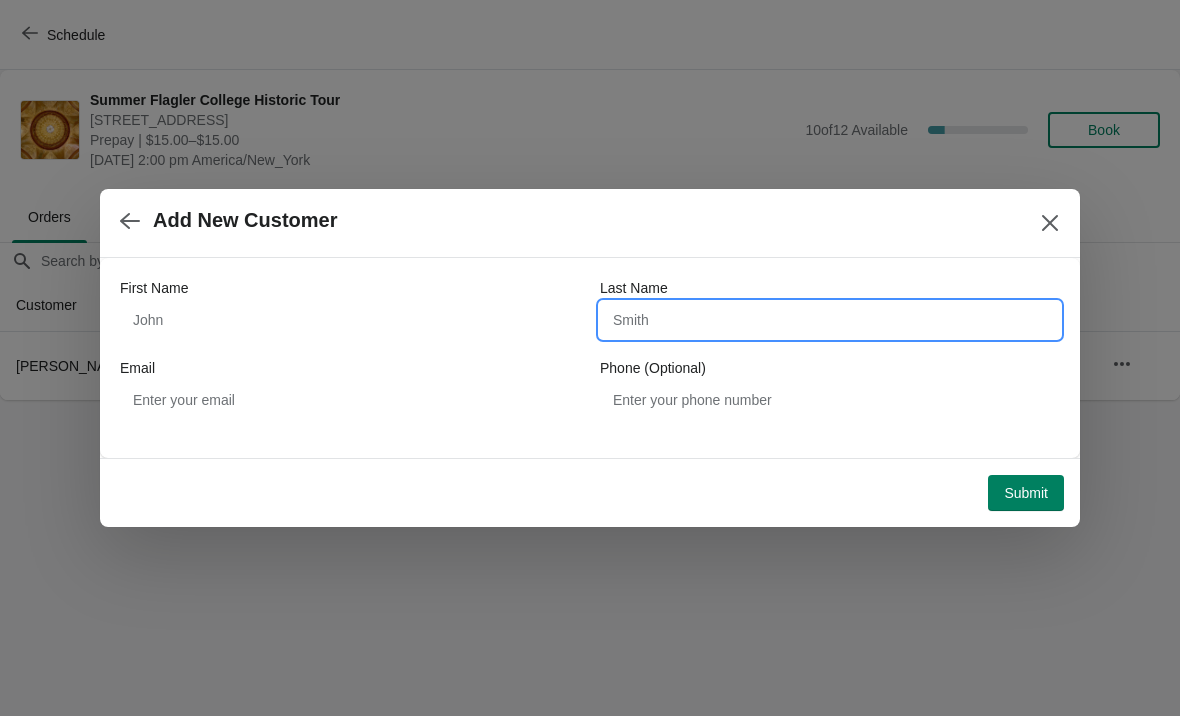 click on "Last Name" at bounding box center (830, 320) 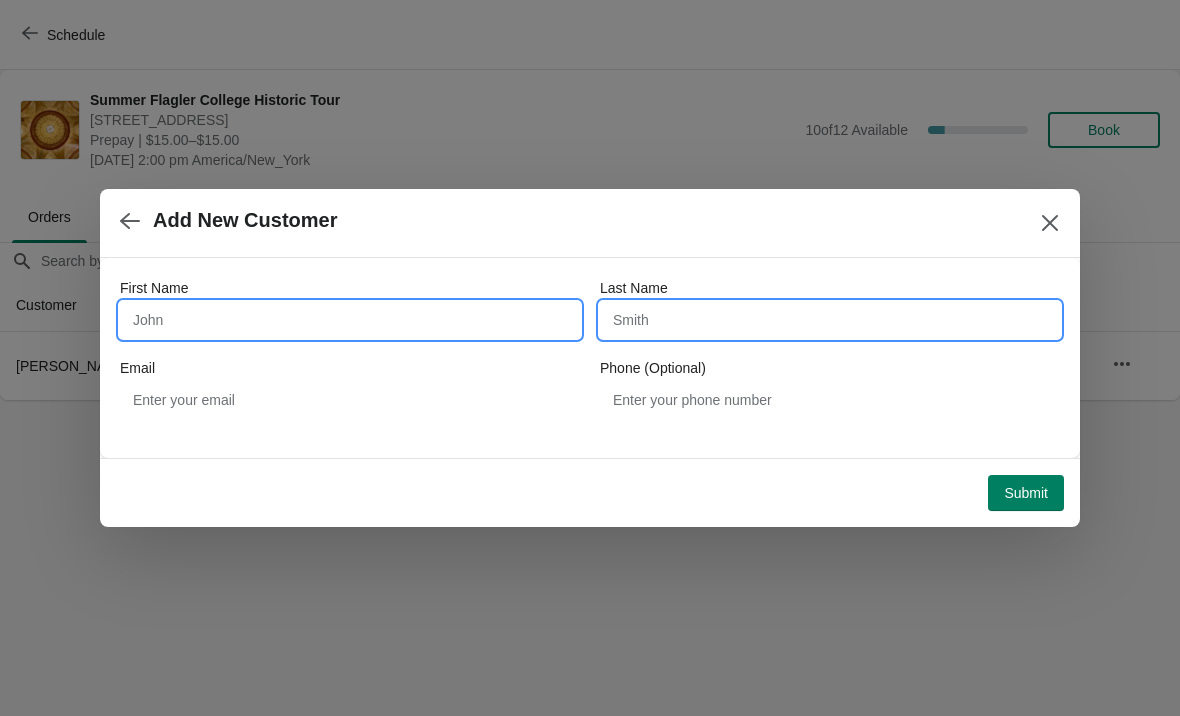 click on "First Name" at bounding box center [350, 320] 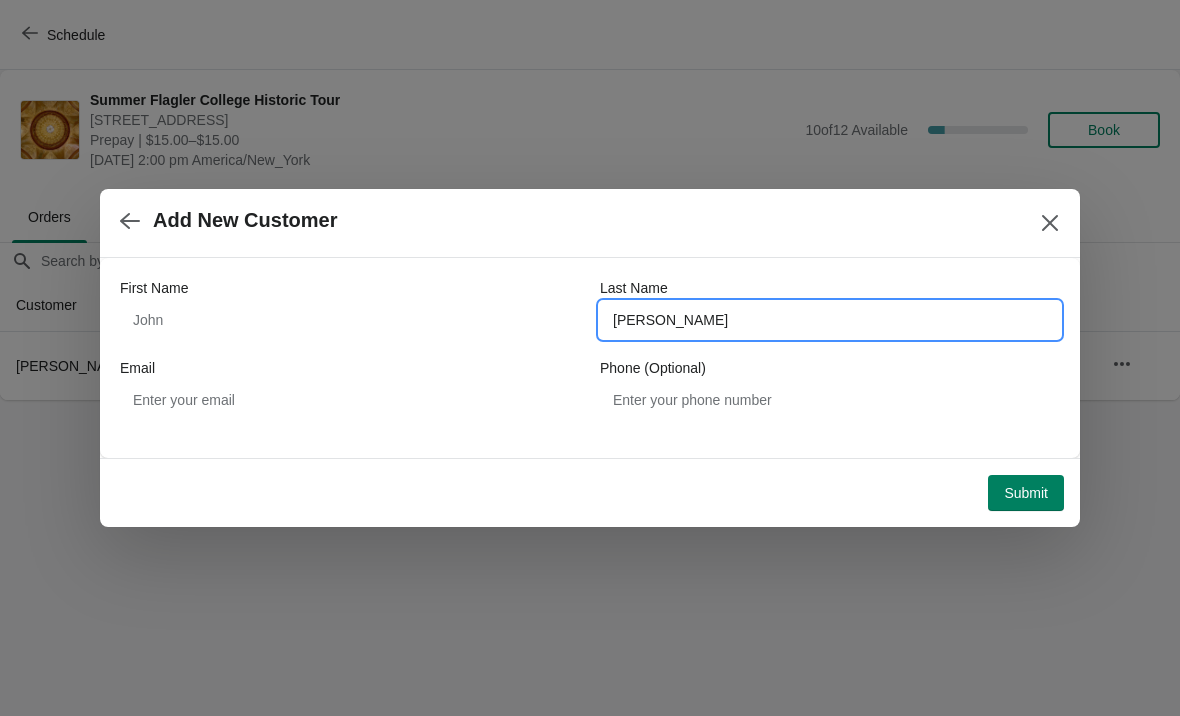 type on "Wojtysiak" 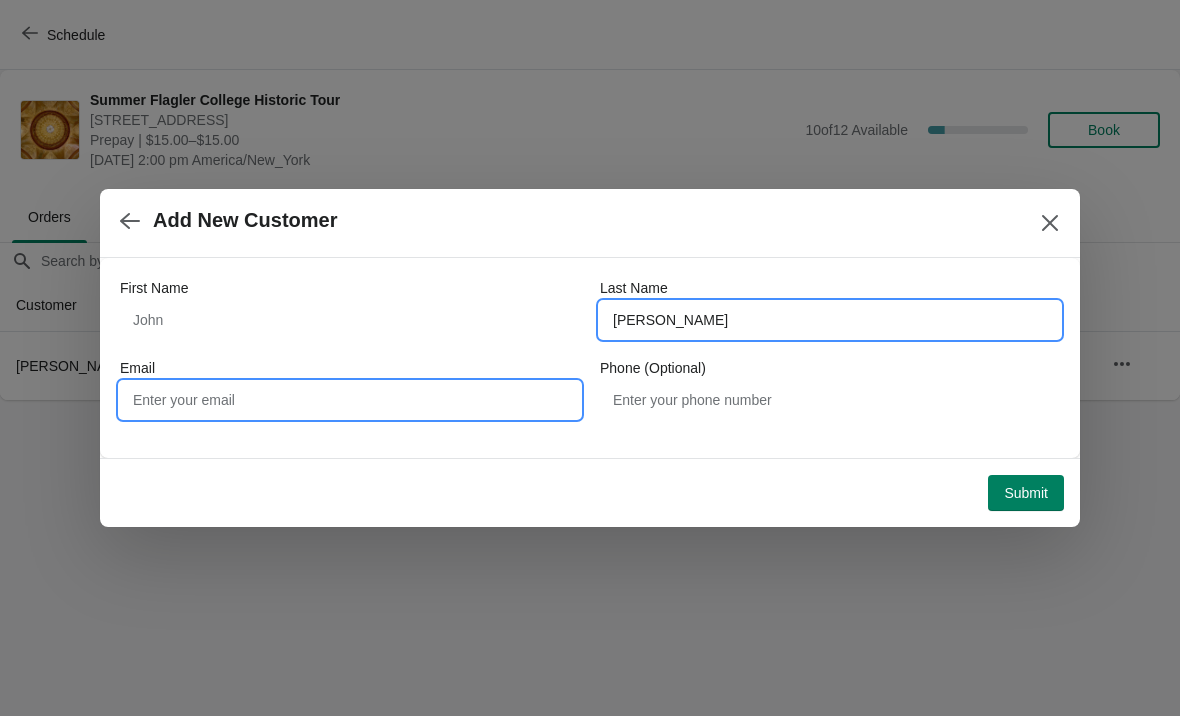 click on "Email" at bounding box center (350, 400) 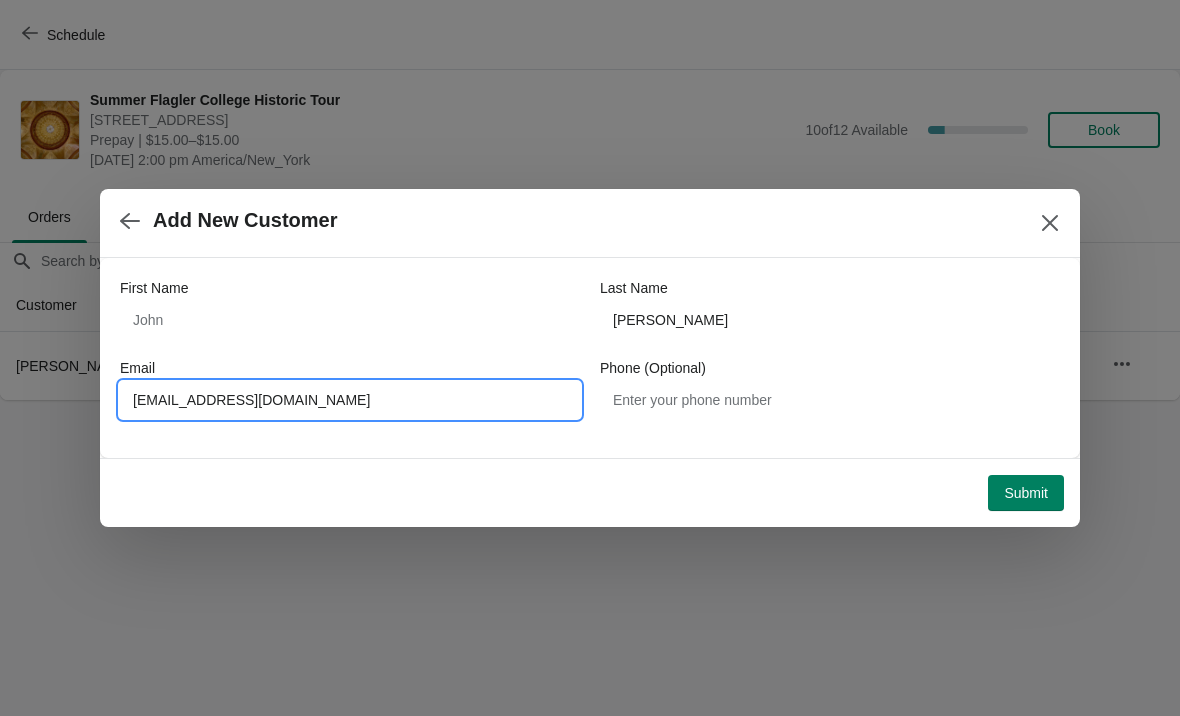 type on "Wswojtysiak45@gmail.com" 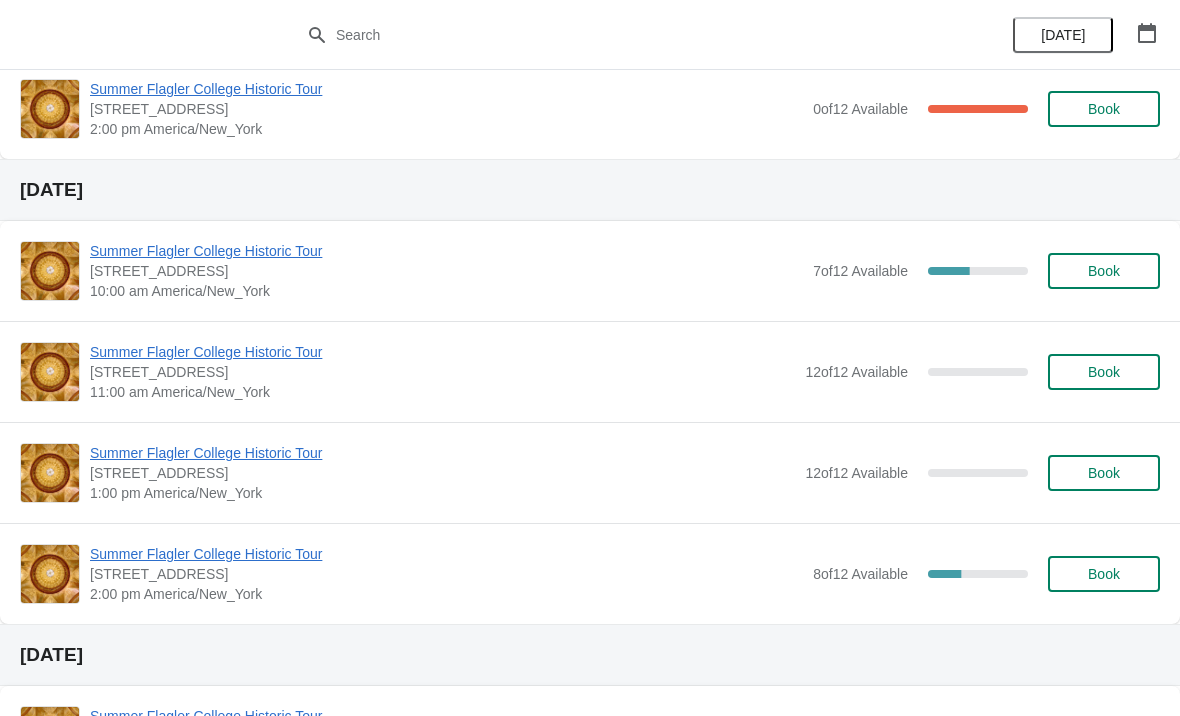 scroll, scrollTop: 448, scrollLeft: 0, axis: vertical 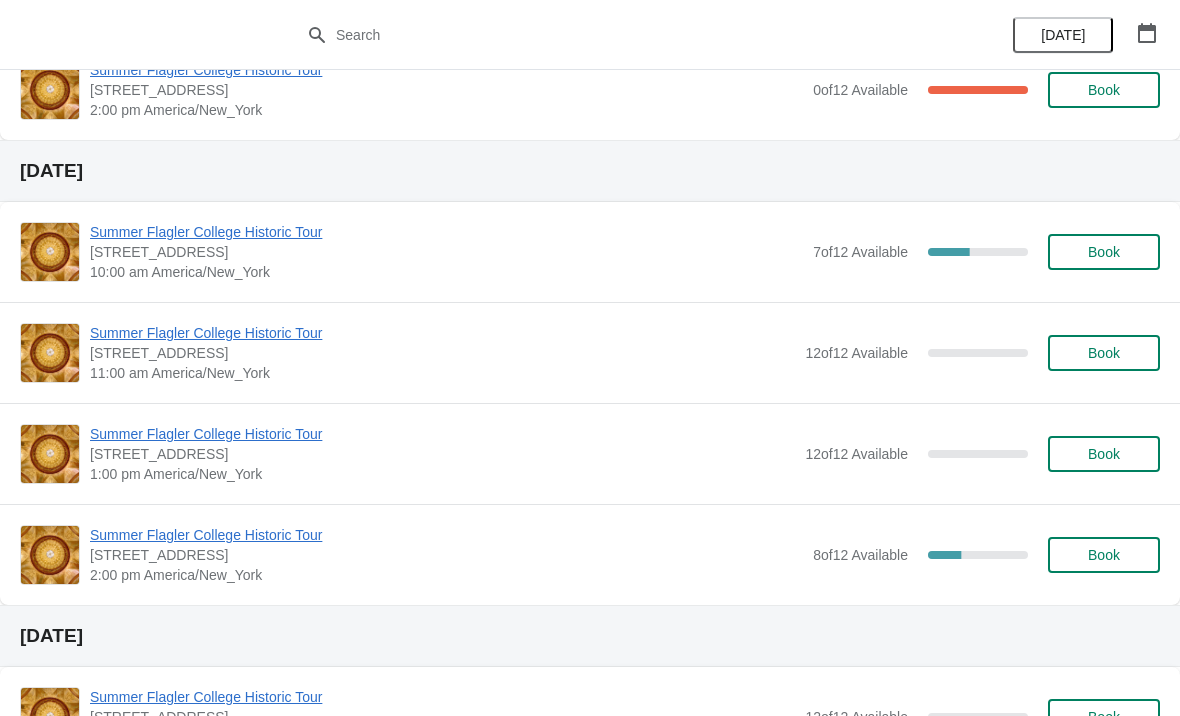 click on "Summer Flagler College Historic Tour [STREET_ADDRESS][PERSON_NAME] 1:00 pm [GEOGRAPHIC_DATA]/New_York 12  of  12   Available 0 % Book" at bounding box center [590, 453] 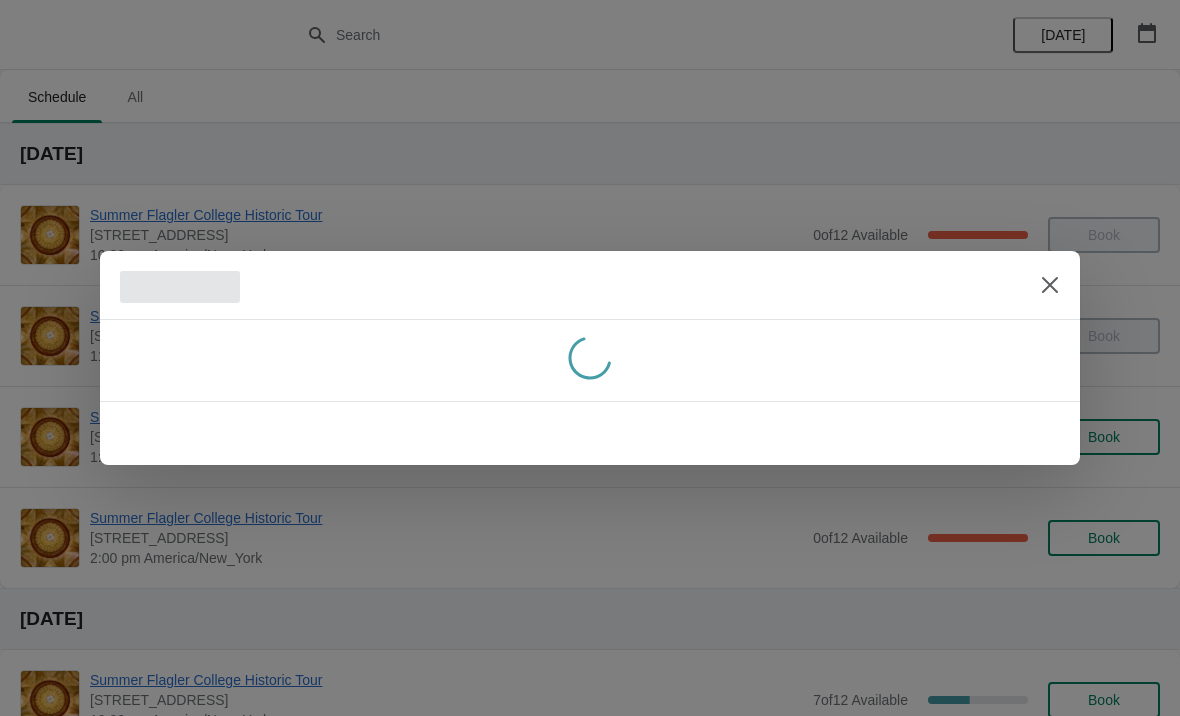 scroll, scrollTop: 448, scrollLeft: 0, axis: vertical 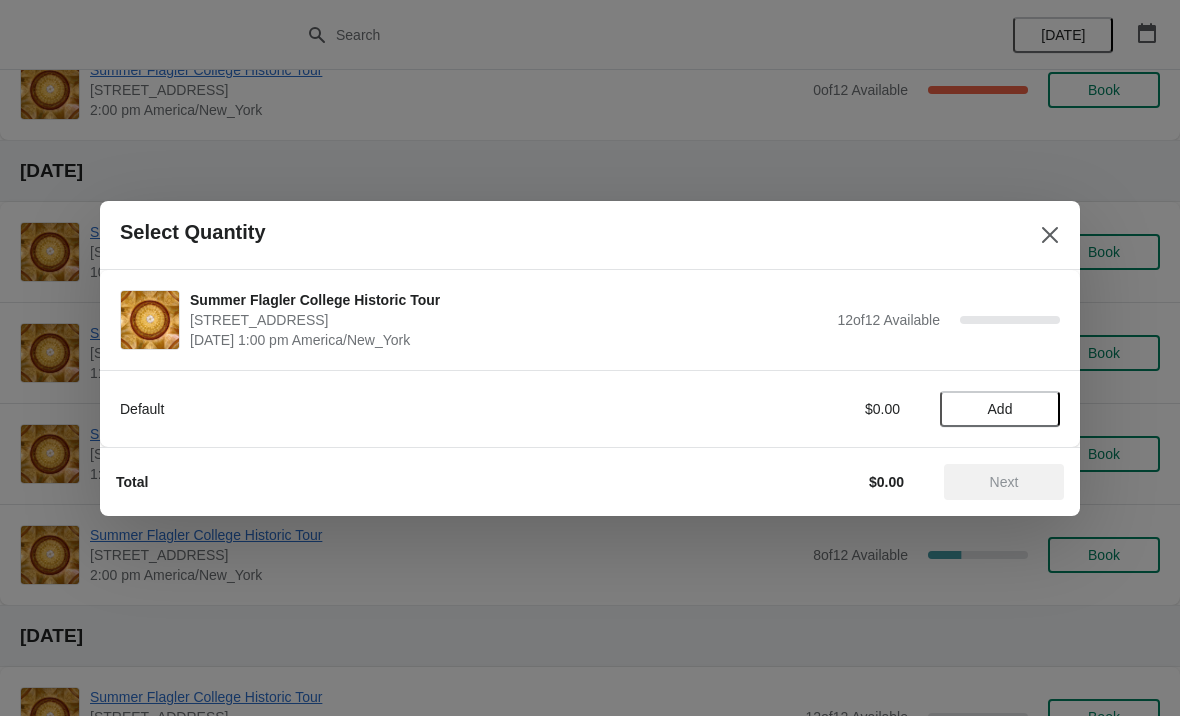 click on "Add" at bounding box center (1000, 409) 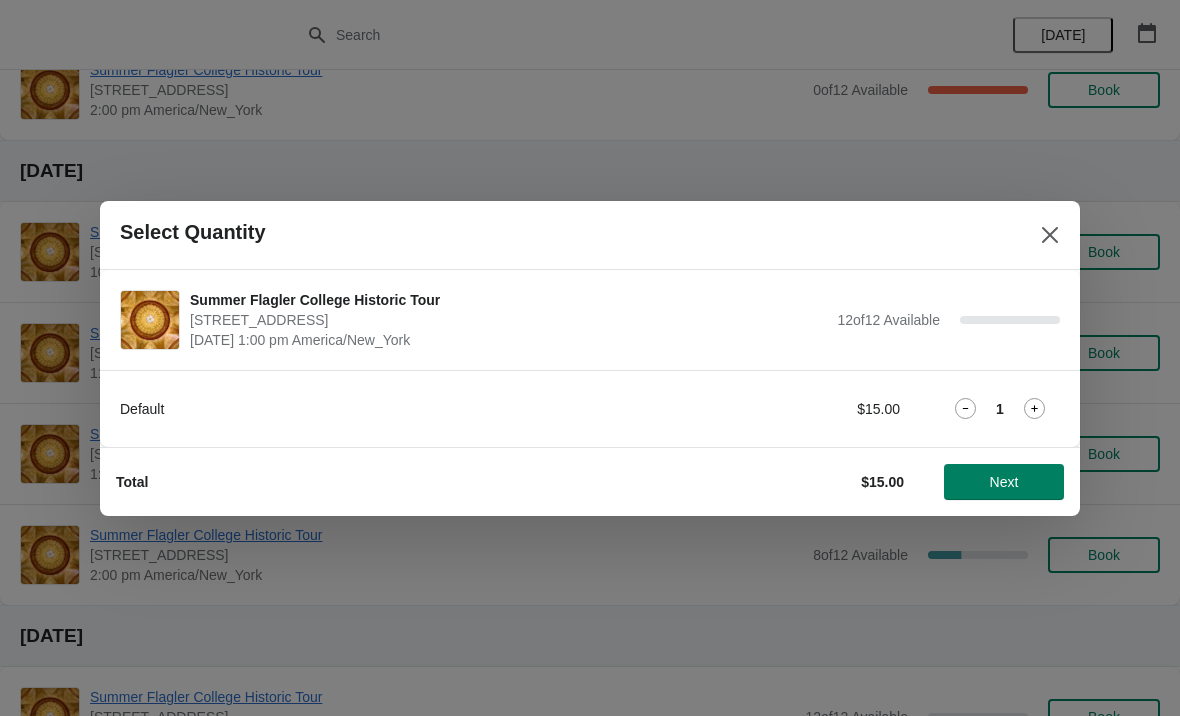 click on "1" at bounding box center [1000, 408] 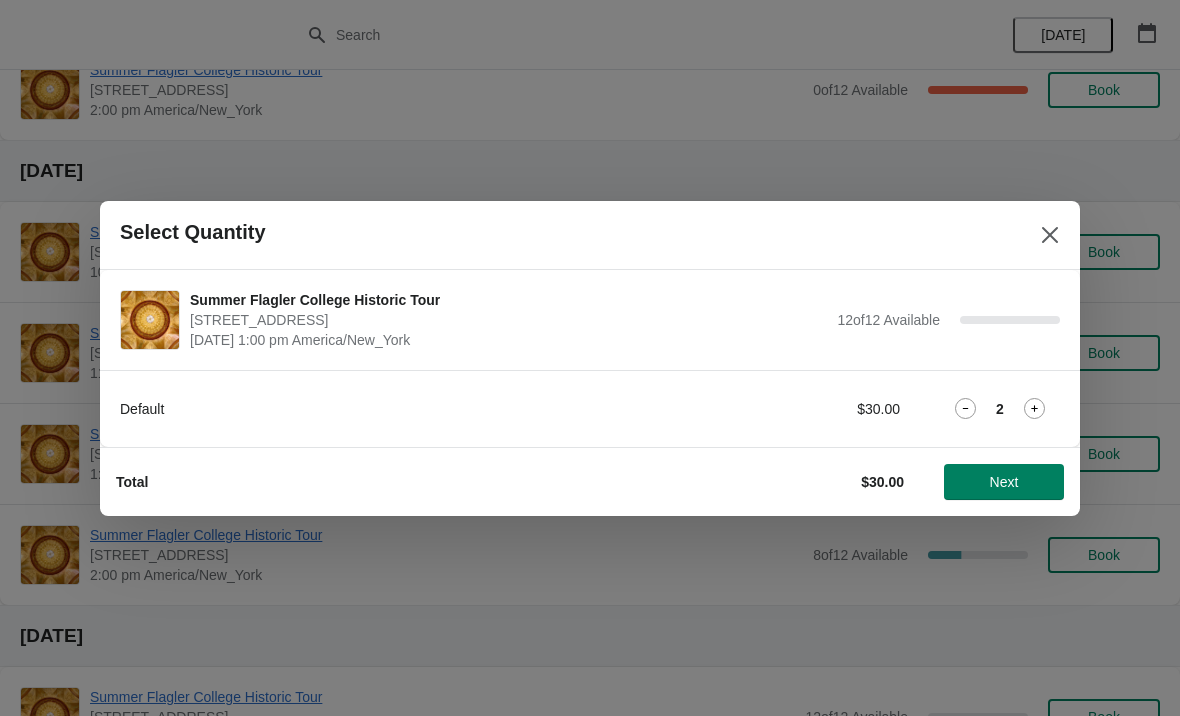 click on "Next" at bounding box center [1004, 482] 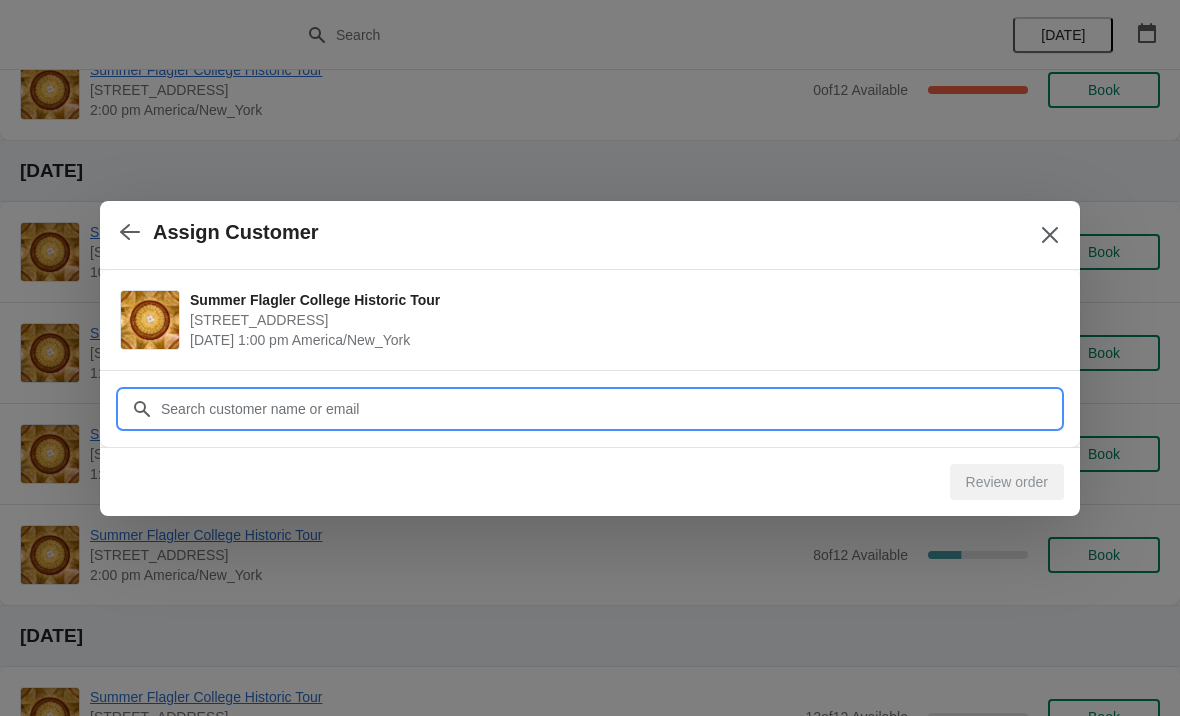 click on "Customer" at bounding box center [610, 409] 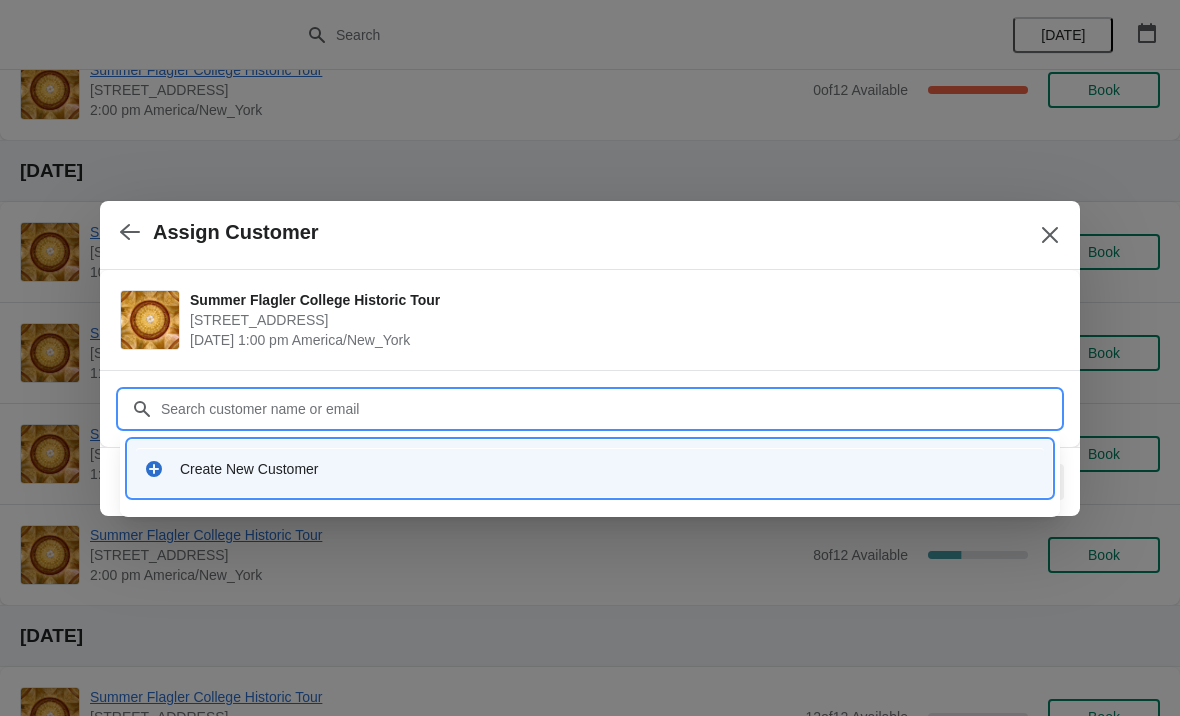 click on "Create New Customer" at bounding box center (608, 469) 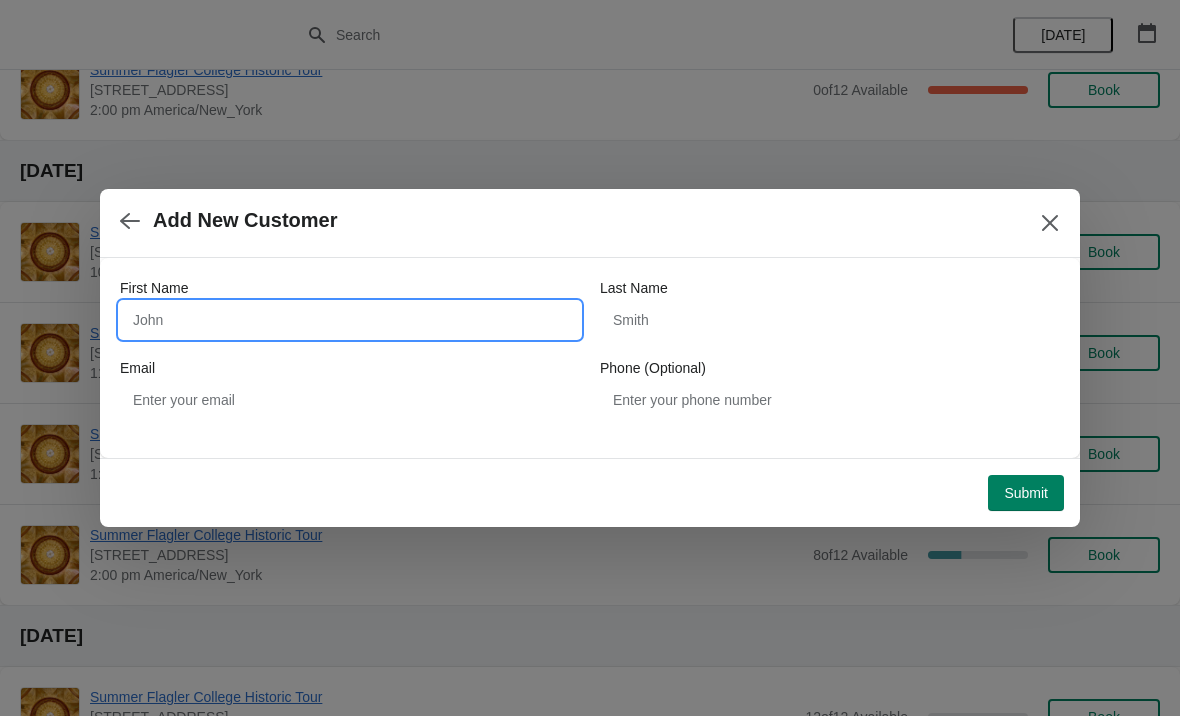 click on "First Name" at bounding box center (350, 320) 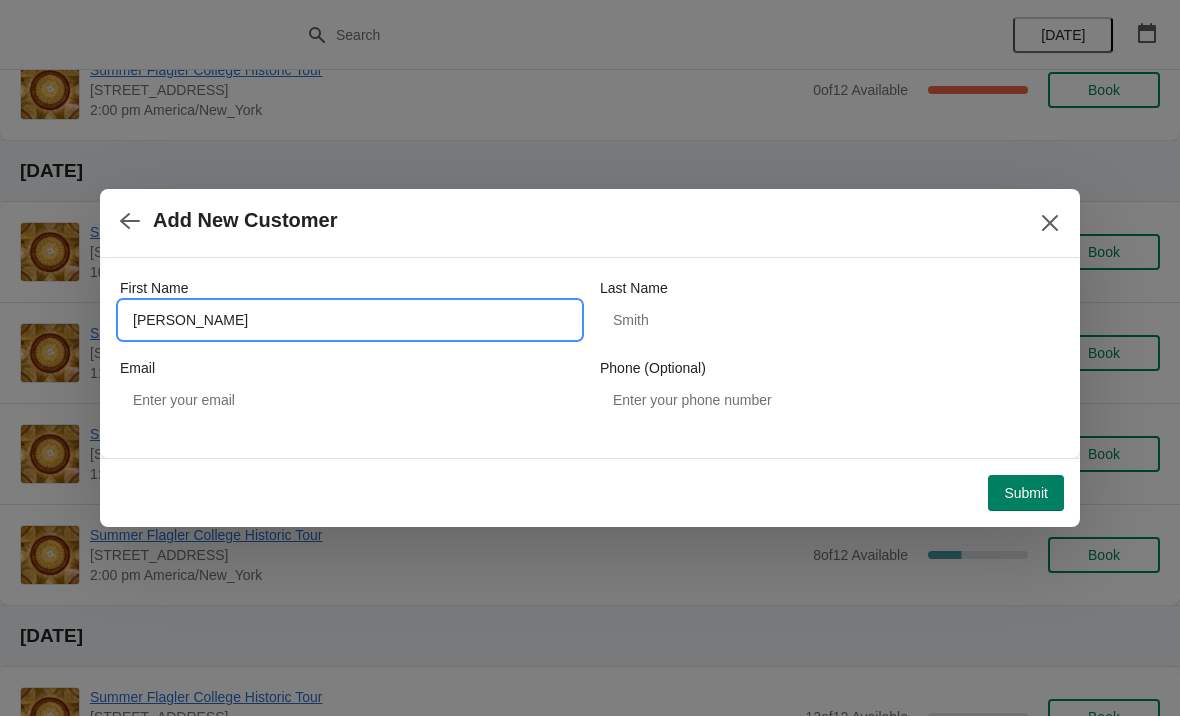 type on "[PERSON_NAME]" 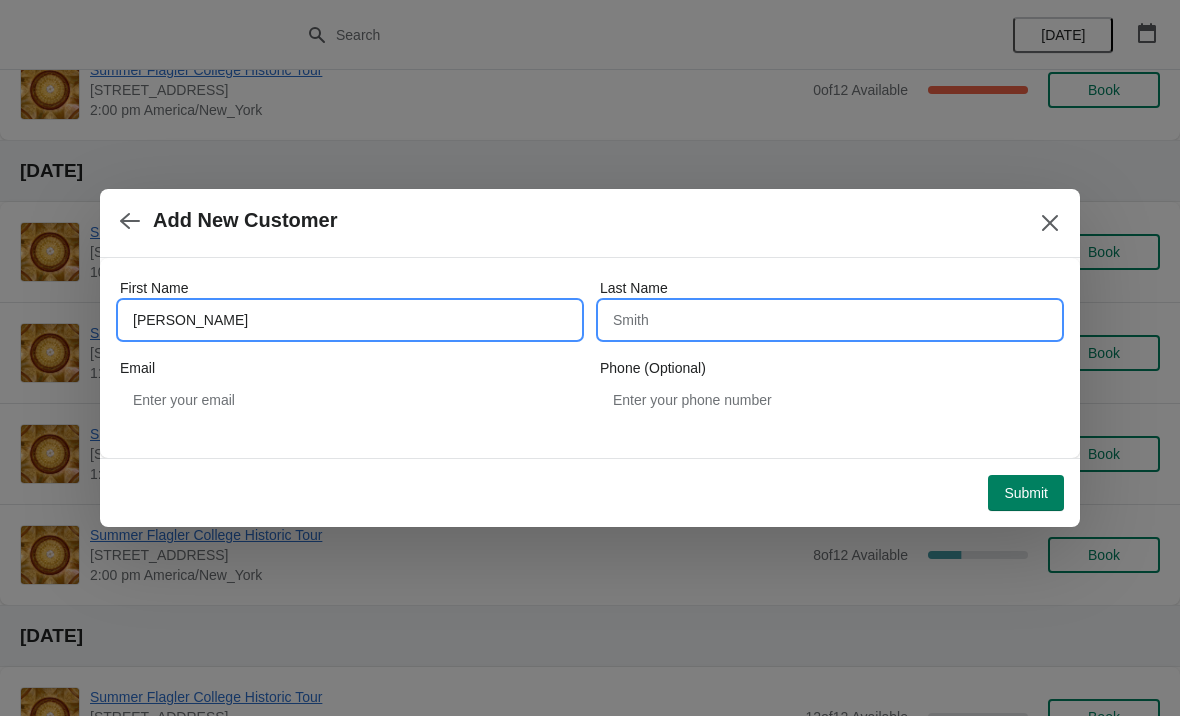 click on "Last Name" at bounding box center (830, 320) 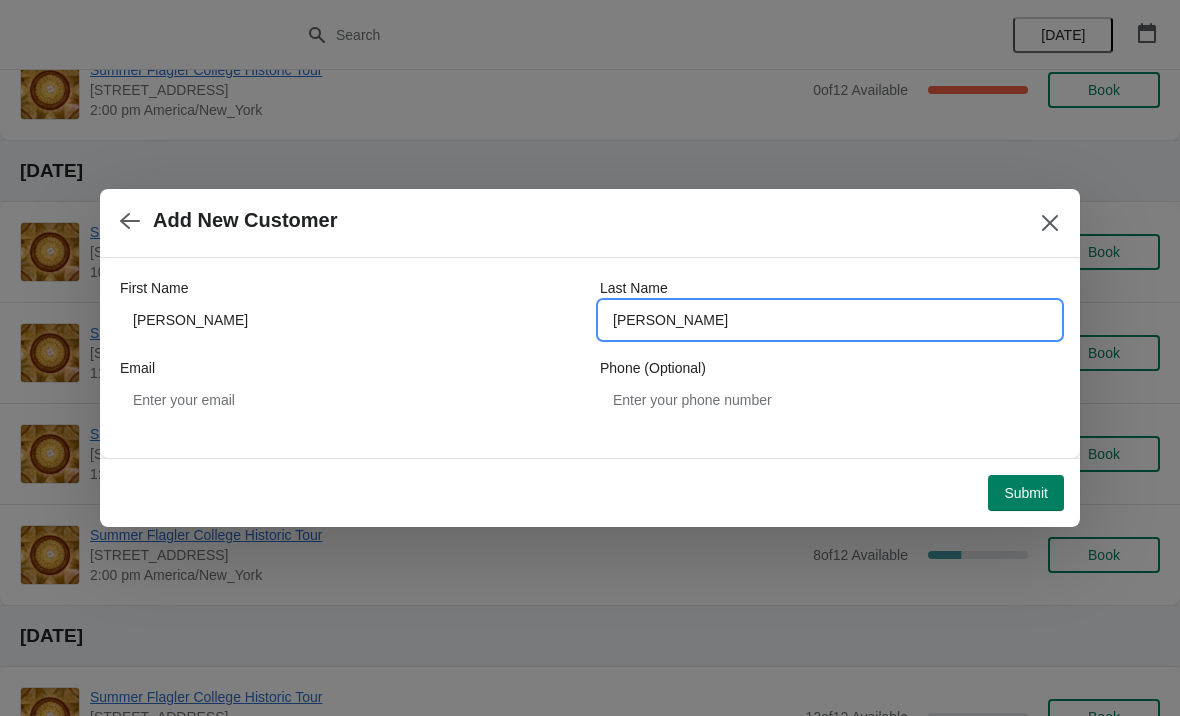type on "[PERSON_NAME]" 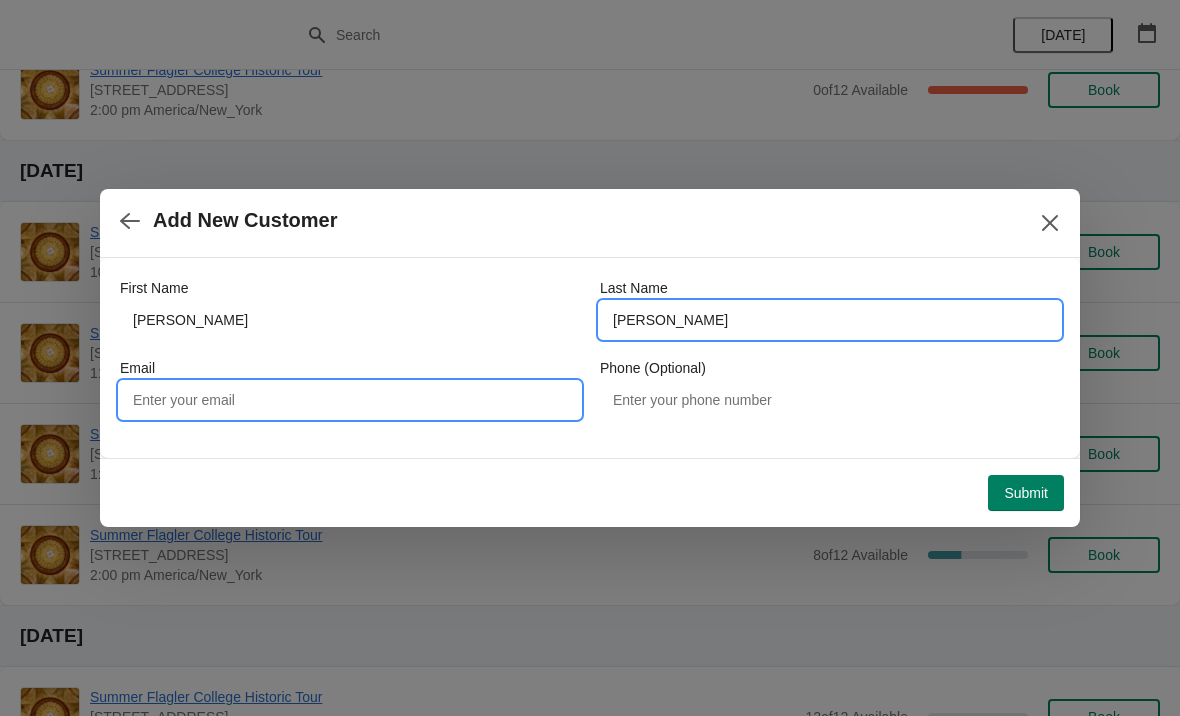 click on "Email" at bounding box center (350, 400) 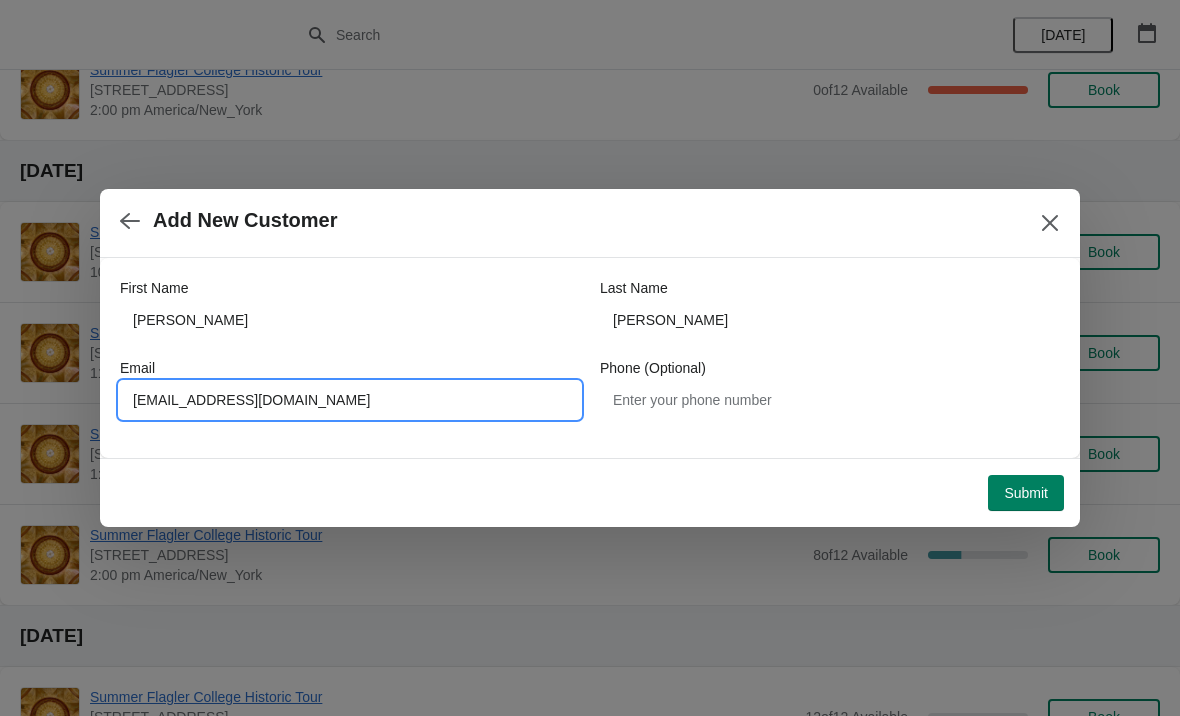 type on "[EMAIL_ADDRESS][DOMAIN_NAME]" 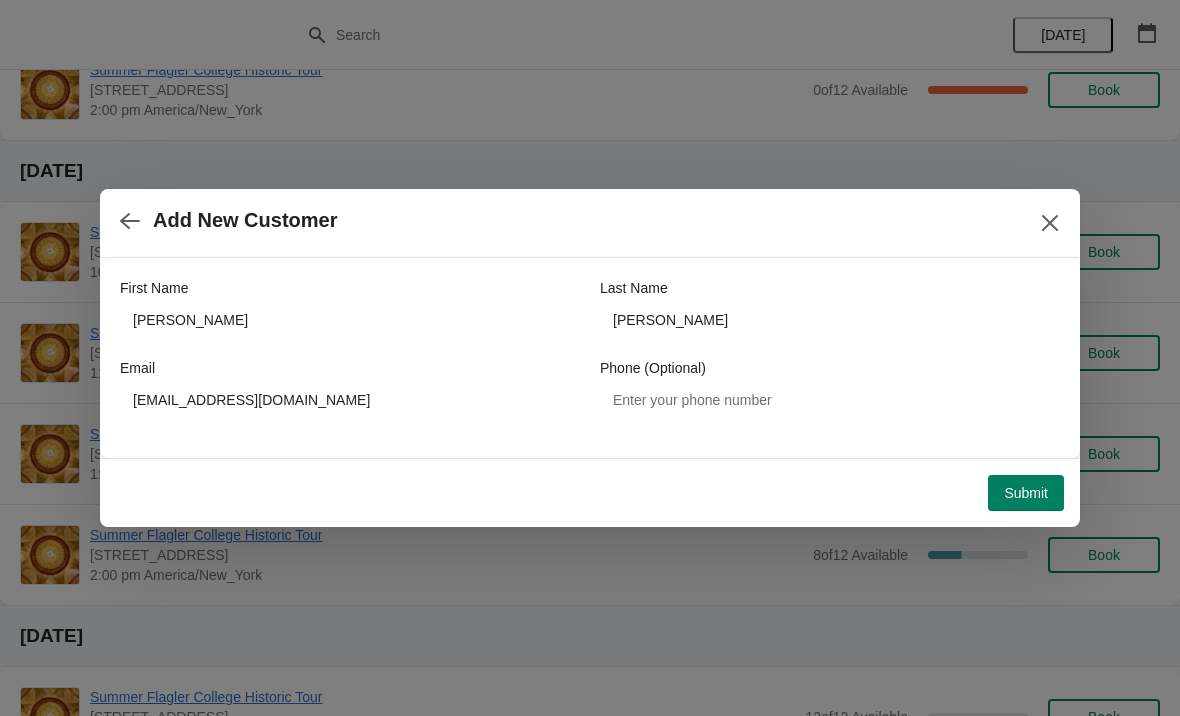 click on "Submit" at bounding box center [1026, 493] 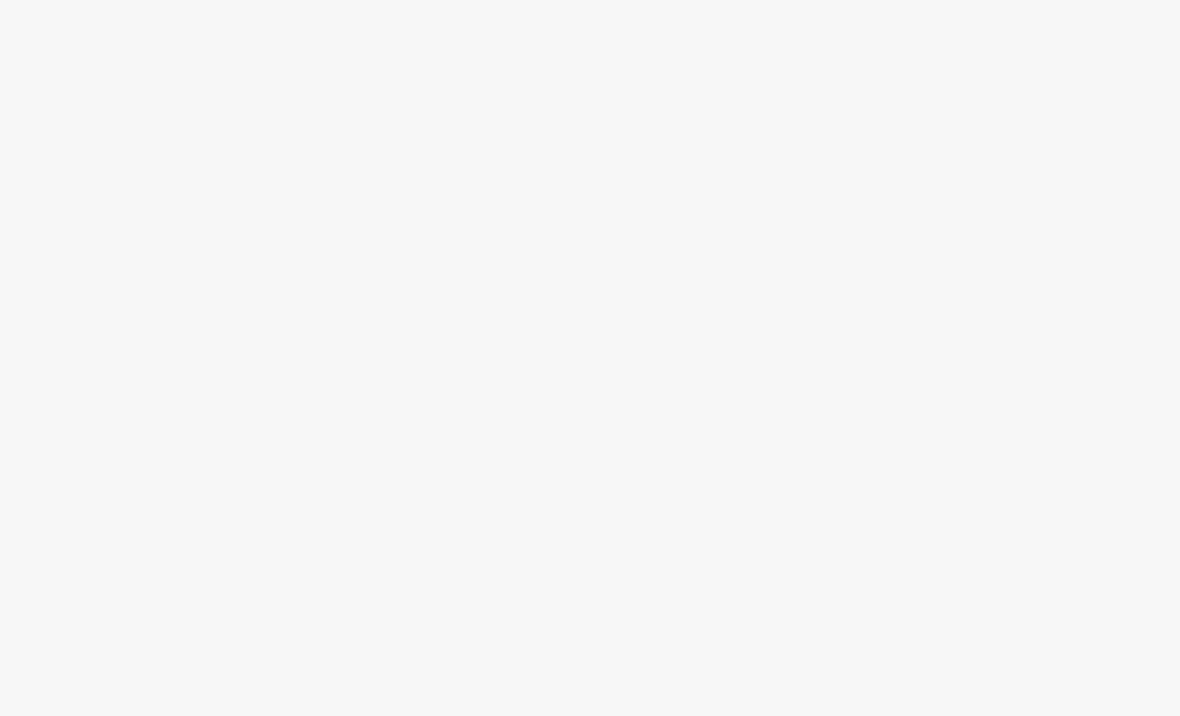 scroll, scrollTop: 0, scrollLeft: 0, axis: both 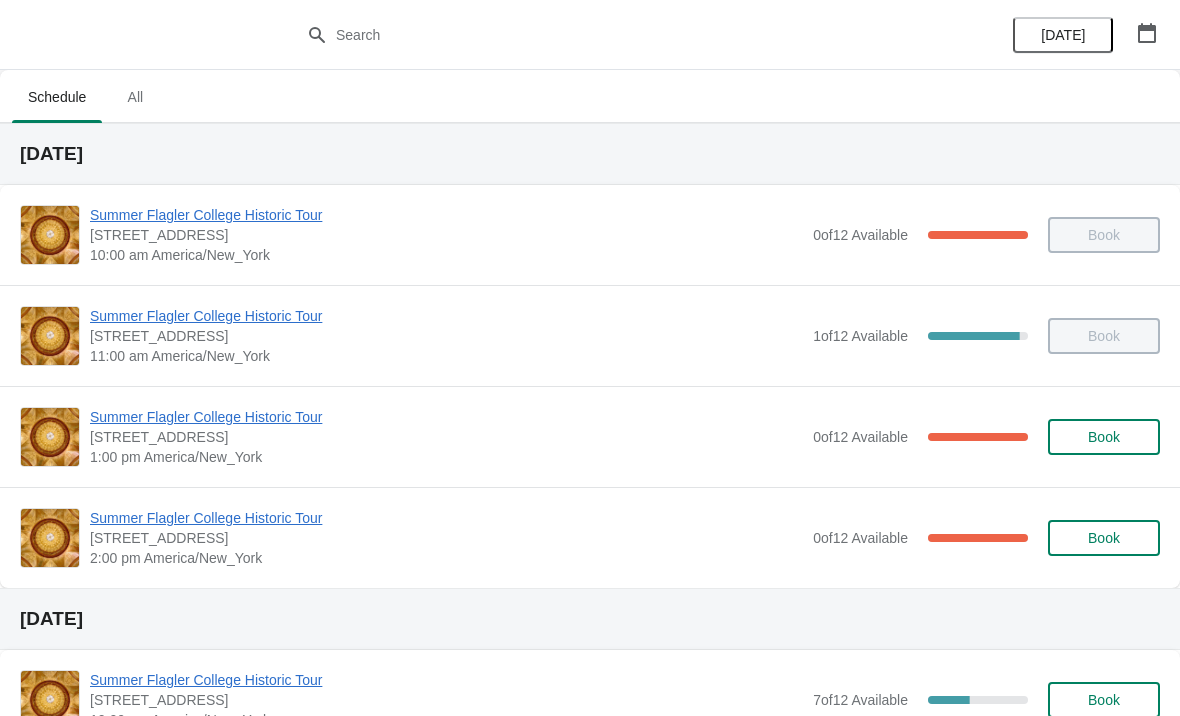 click on "Summer Flagler College Historic Tour" at bounding box center (446, 518) 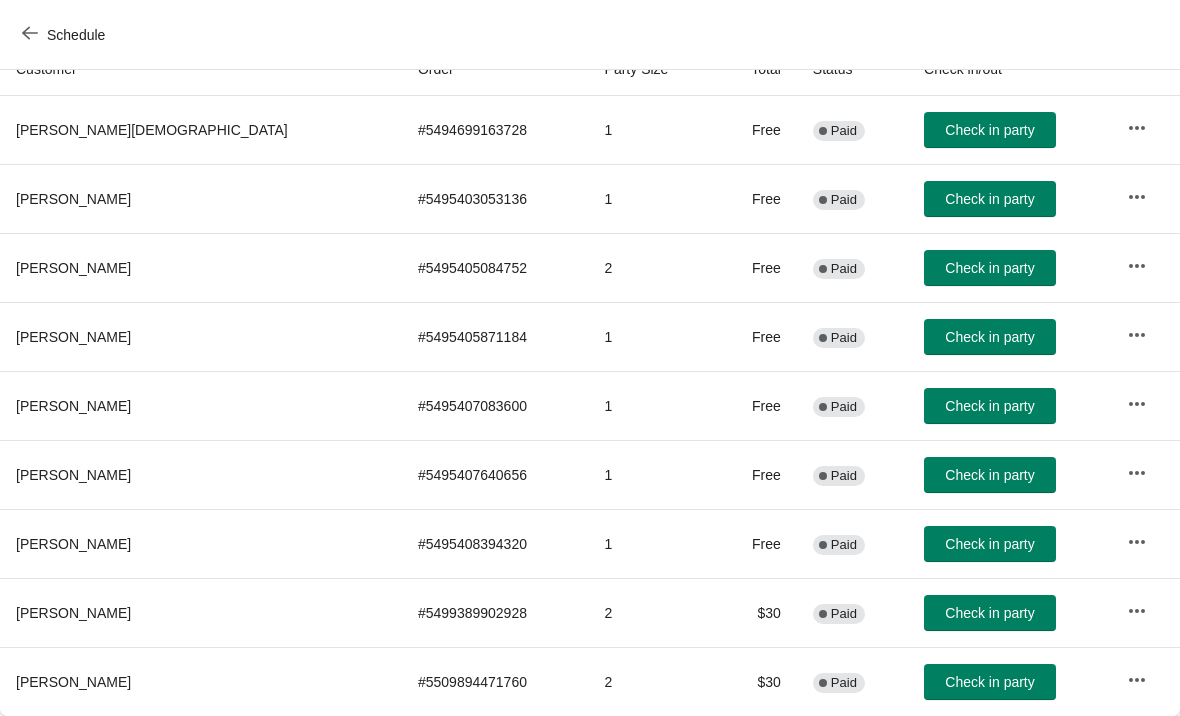 scroll, scrollTop: 236, scrollLeft: 0, axis: vertical 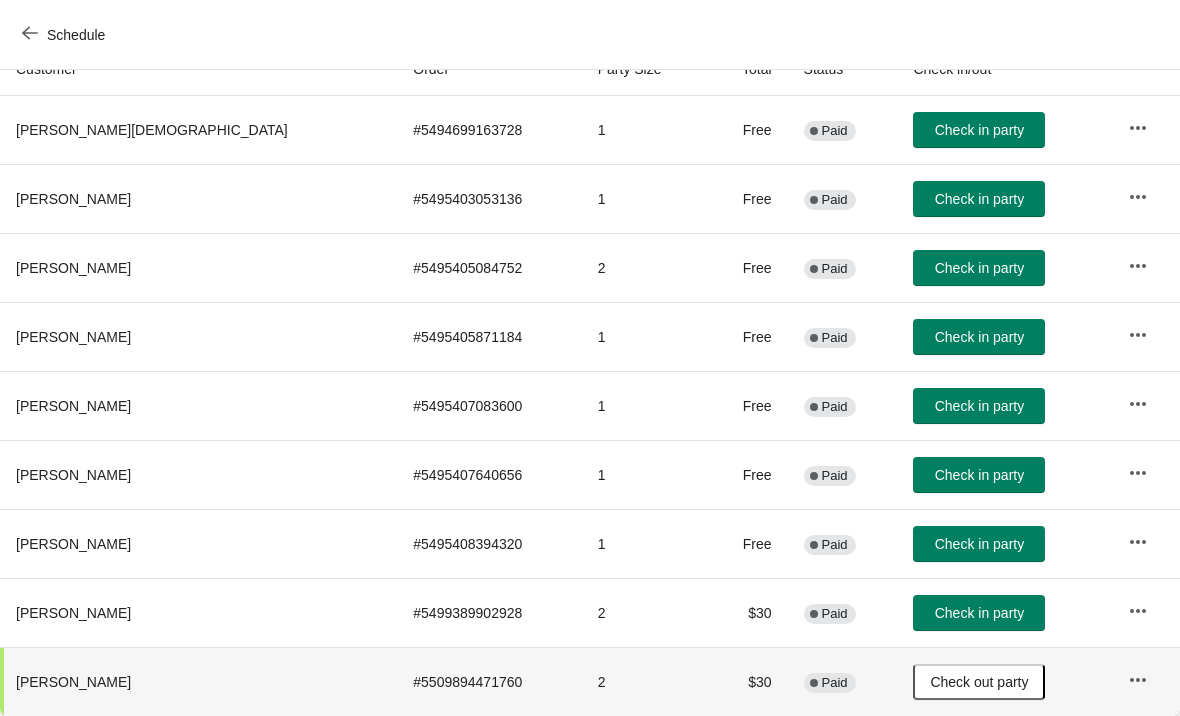 click on "Check in party" at bounding box center [979, 613] 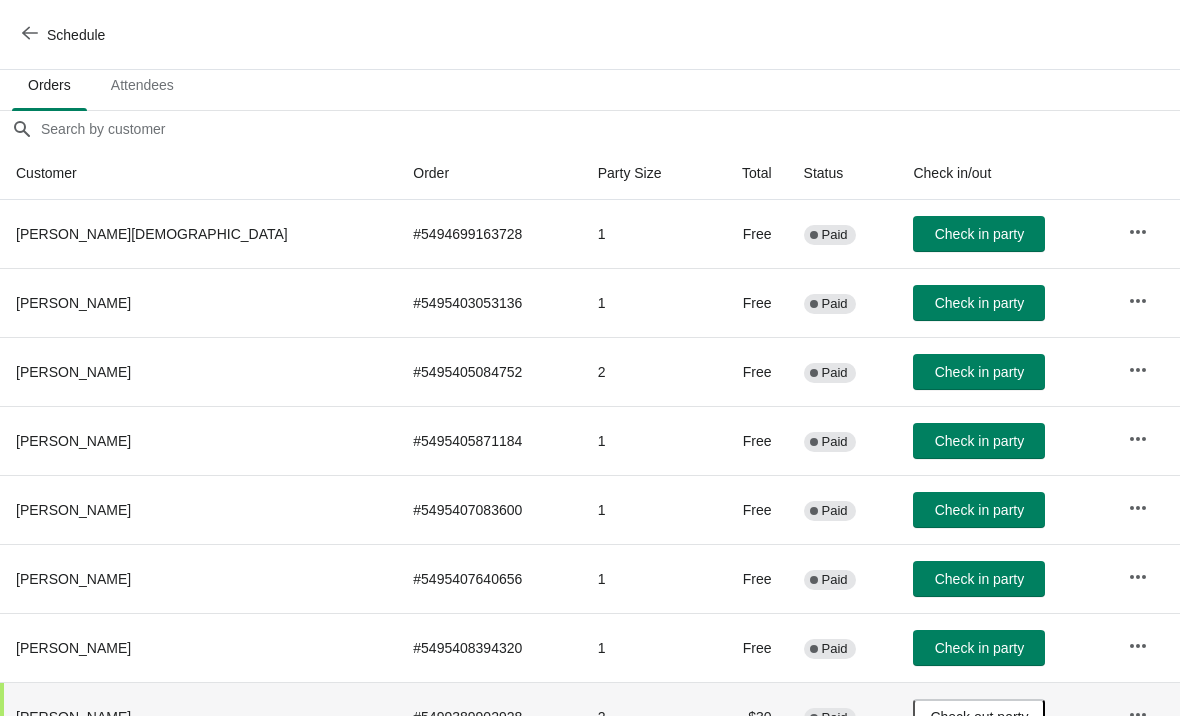 scroll, scrollTop: 129, scrollLeft: 0, axis: vertical 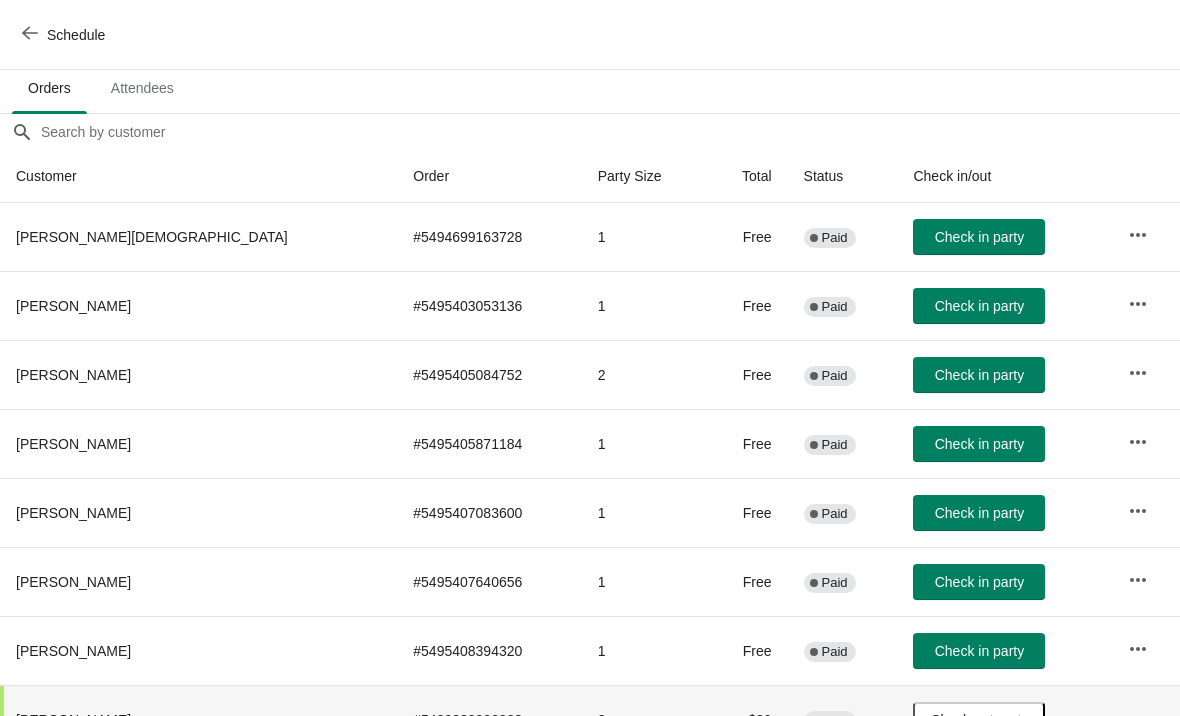 click on "Check in party" at bounding box center (979, 306) 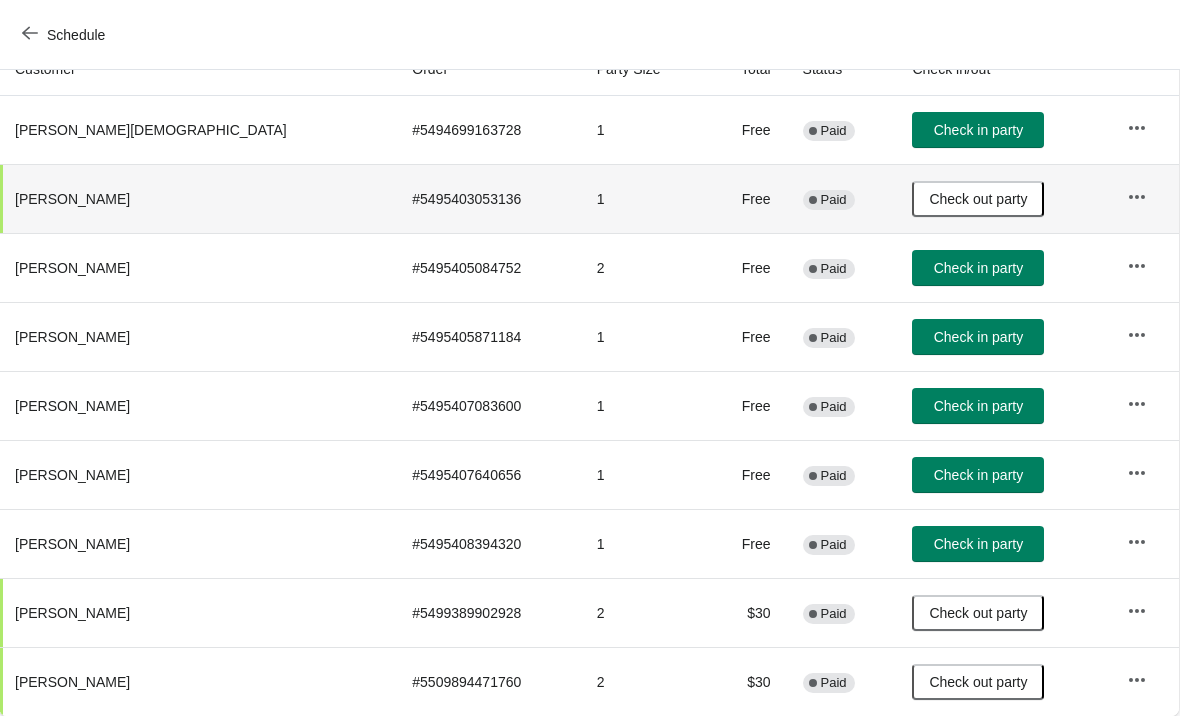 scroll, scrollTop: 236, scrollLeft: 1, axis: both 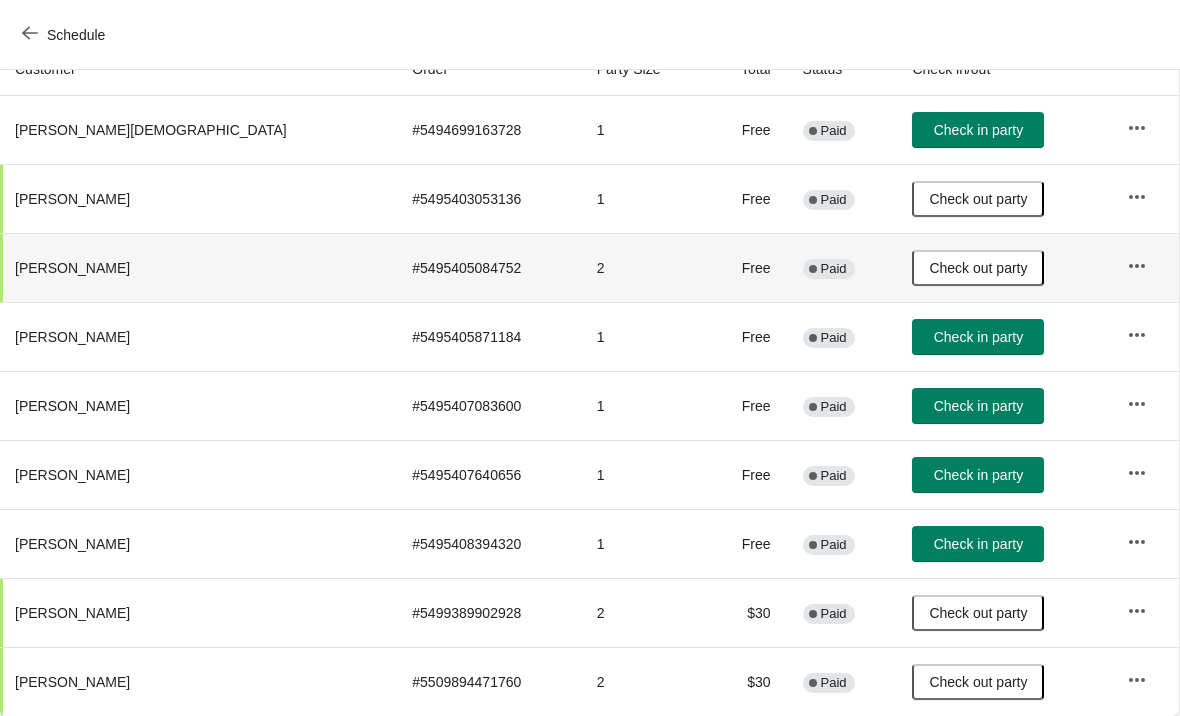 click on "Check in party" at bounding box center [978, 130] 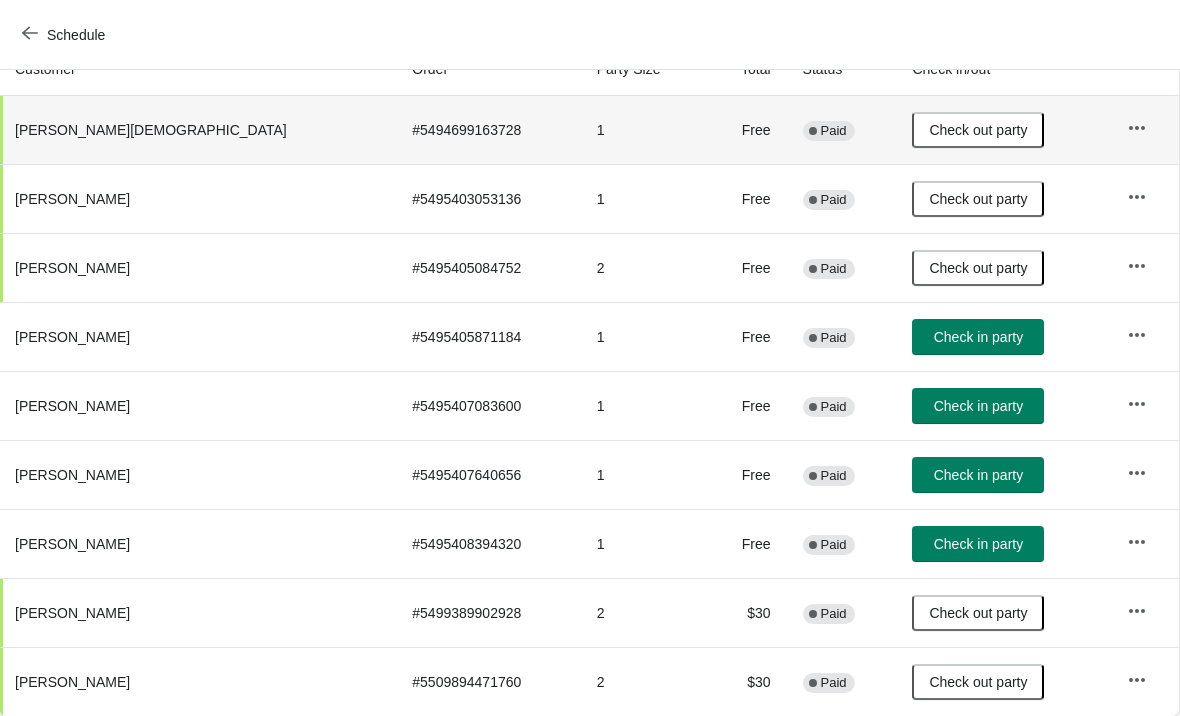 click on "Check in party" at bounding box center (978, 337) 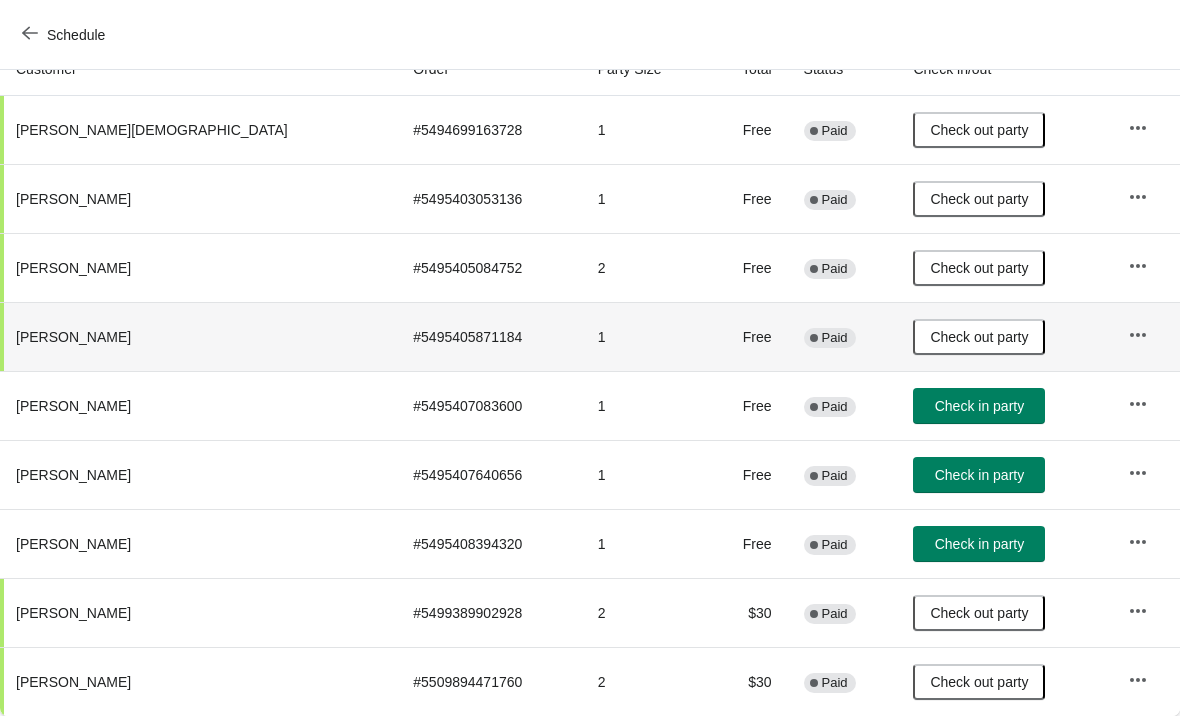 scroll, scrollTop: 236, scrollLeft: 0, axis: vertical 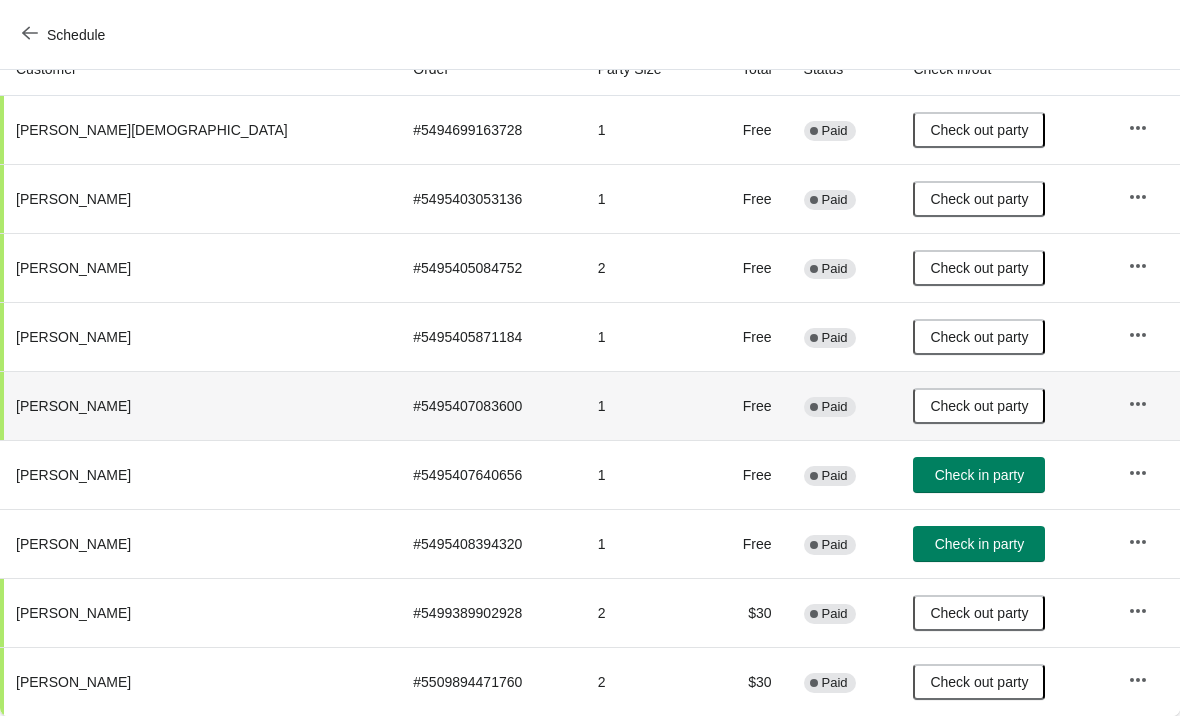 click on "Check in party" at bounding box center (979, 544) 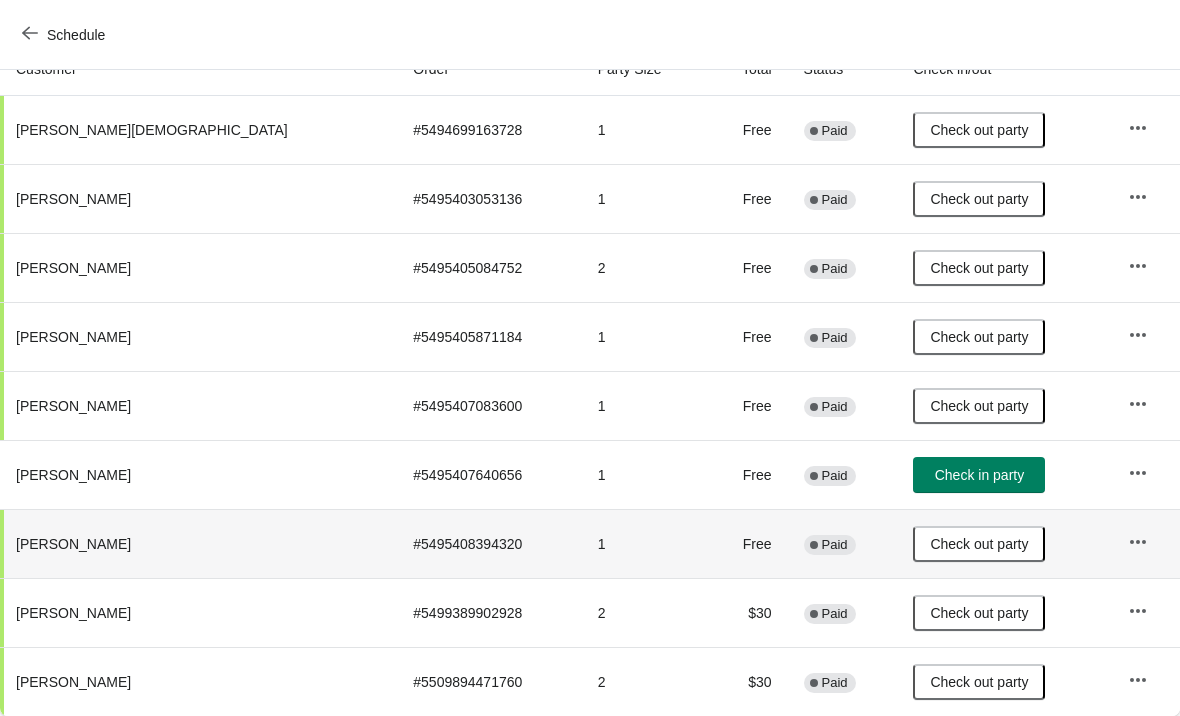 scroll, scrollTop: 236, scrollLeft: 0, axis: vertical 